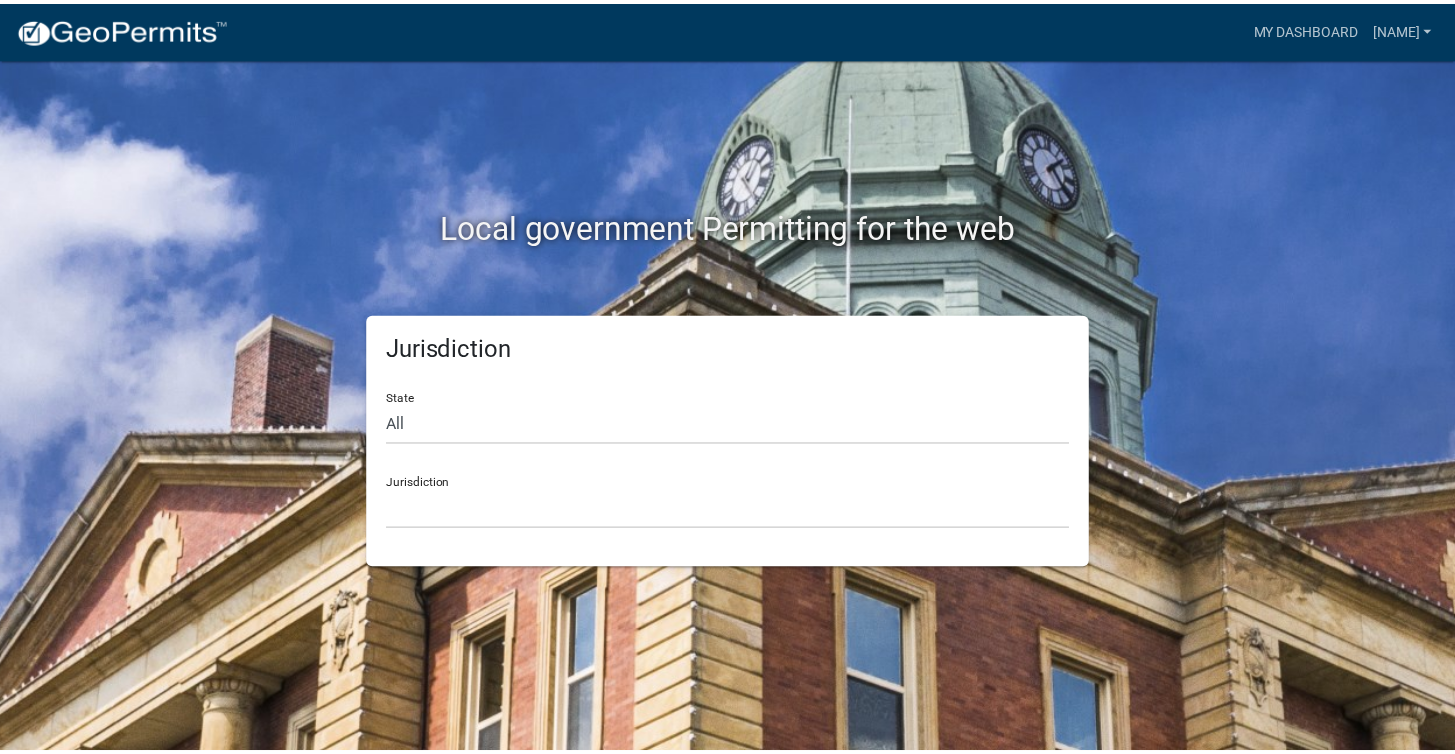 scroll, scrollTop: 0, scrollLeft: 0, axis: both 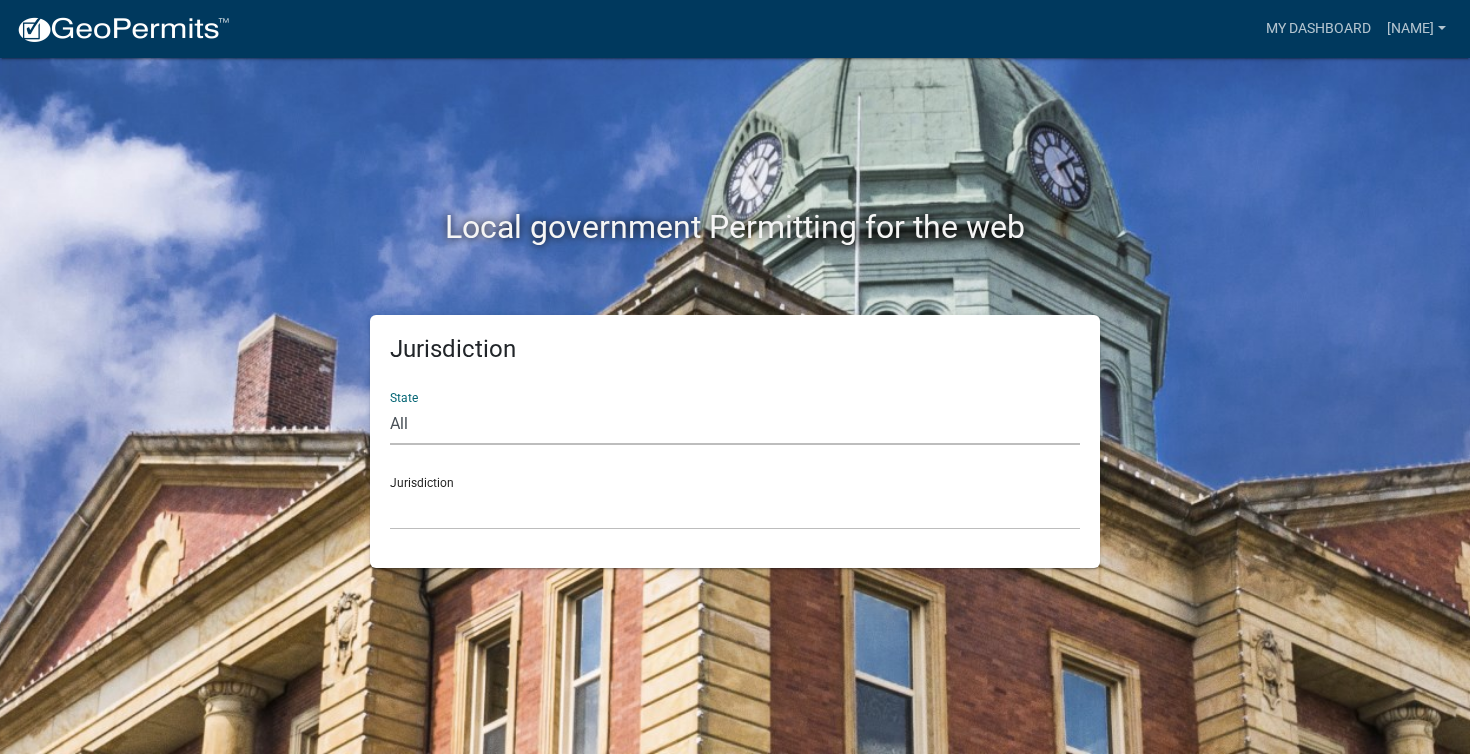 select on "Indiana" 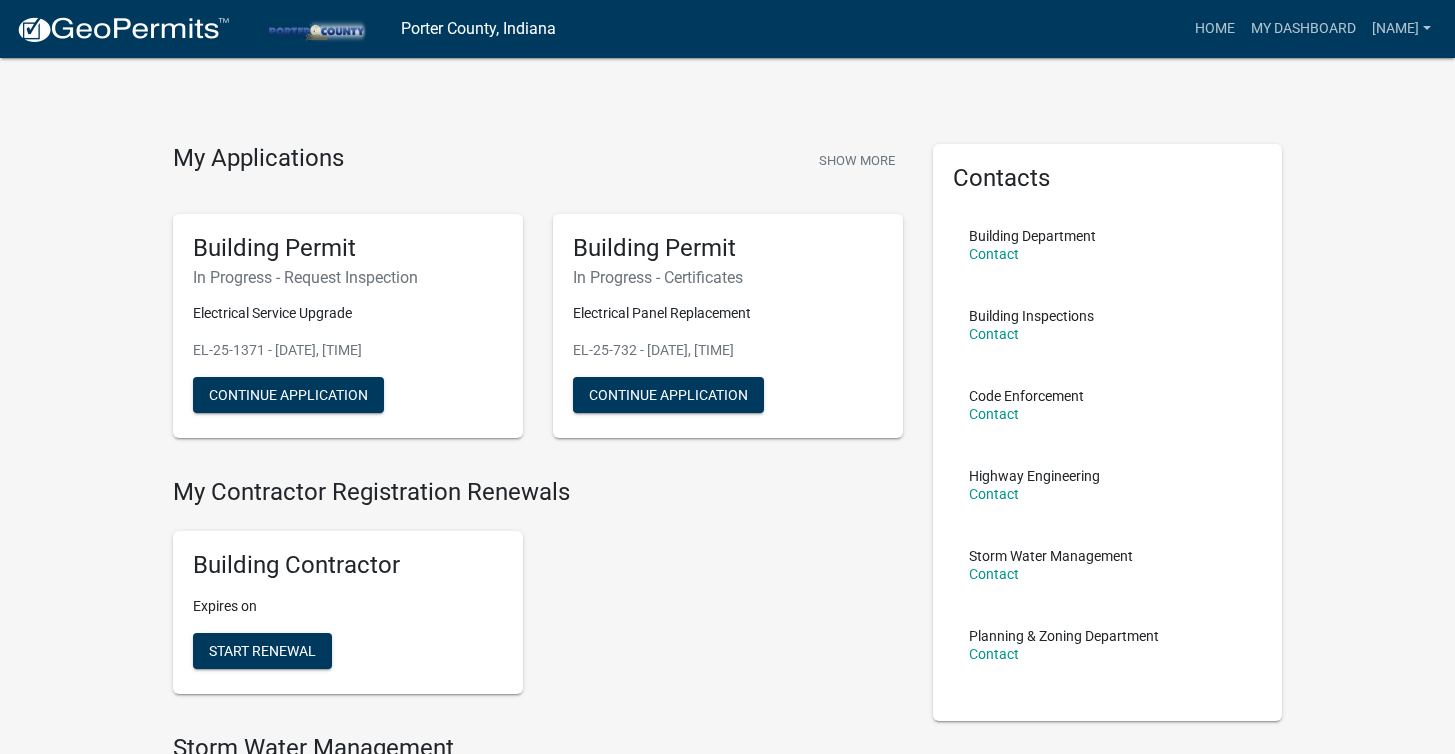 scroll, scrollTop: 44, scrollLeft: 0, axis: vertical 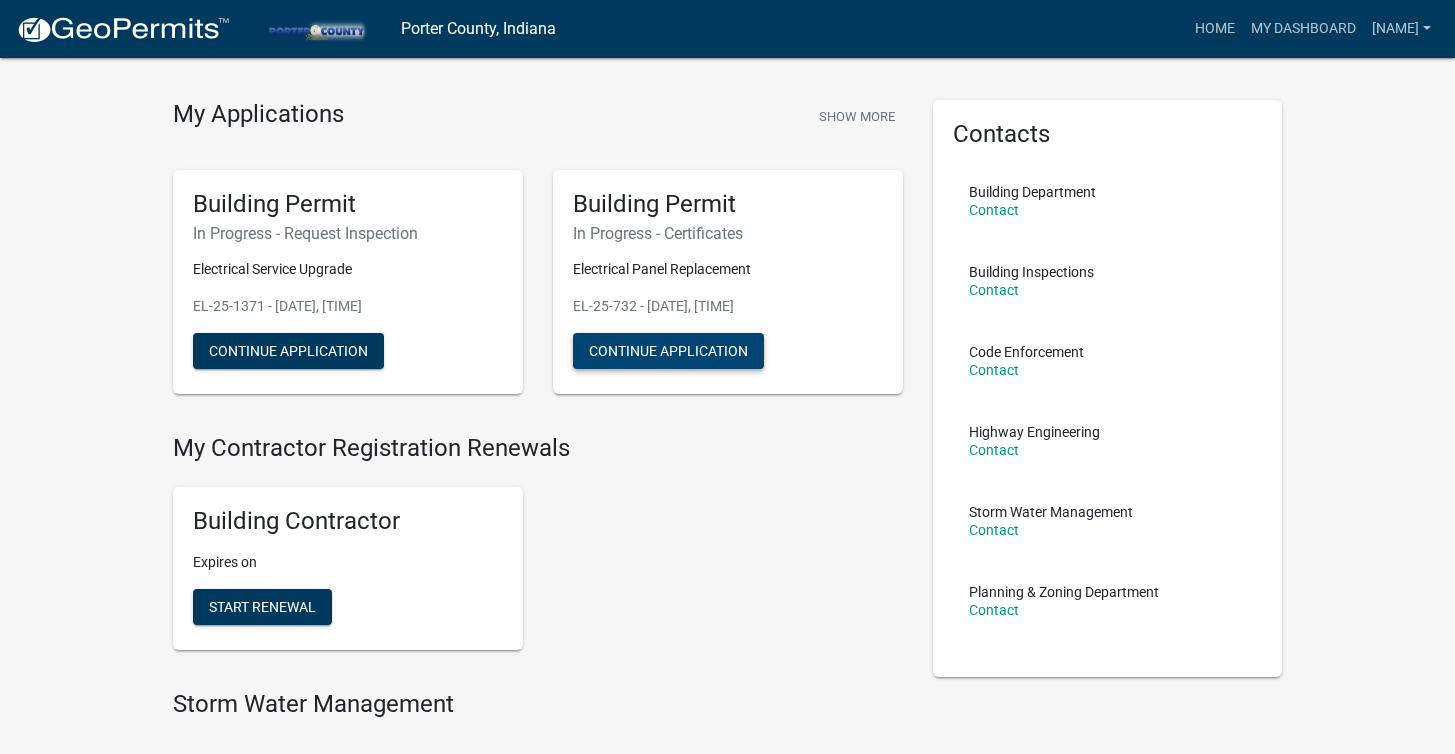 click on "Continue Application" 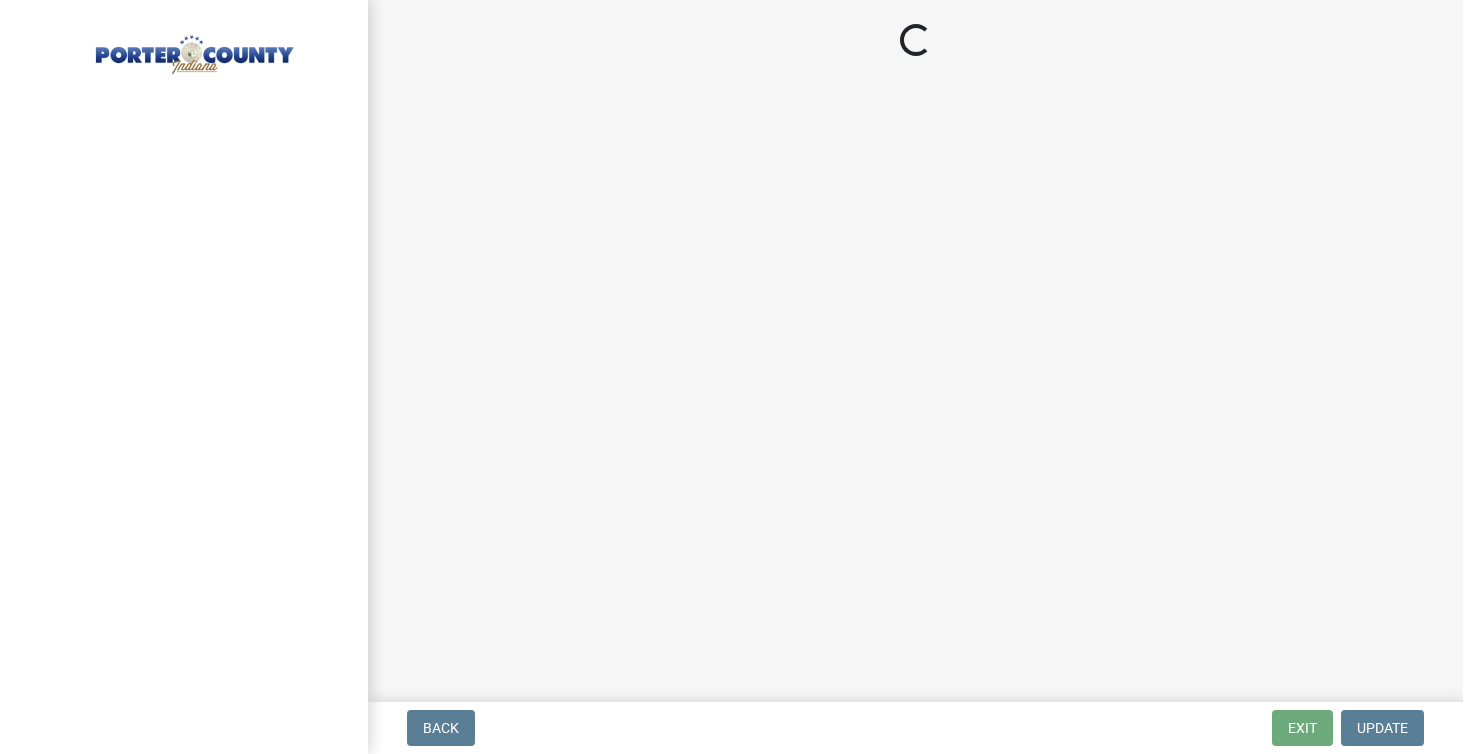 scroll, scrollTop: 0, scrollLeft: 0, axis: both 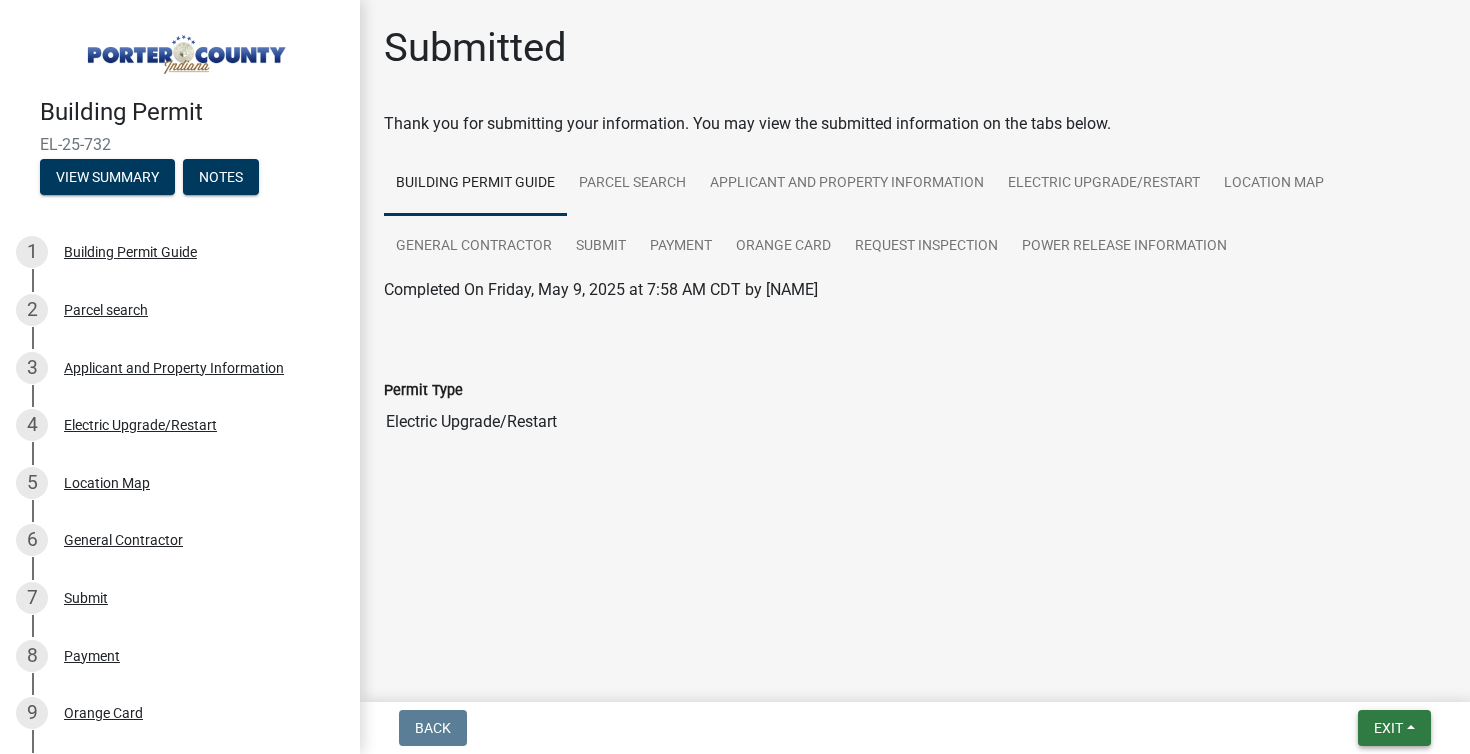 click on "Exit" at bounding box center [1394, 728] 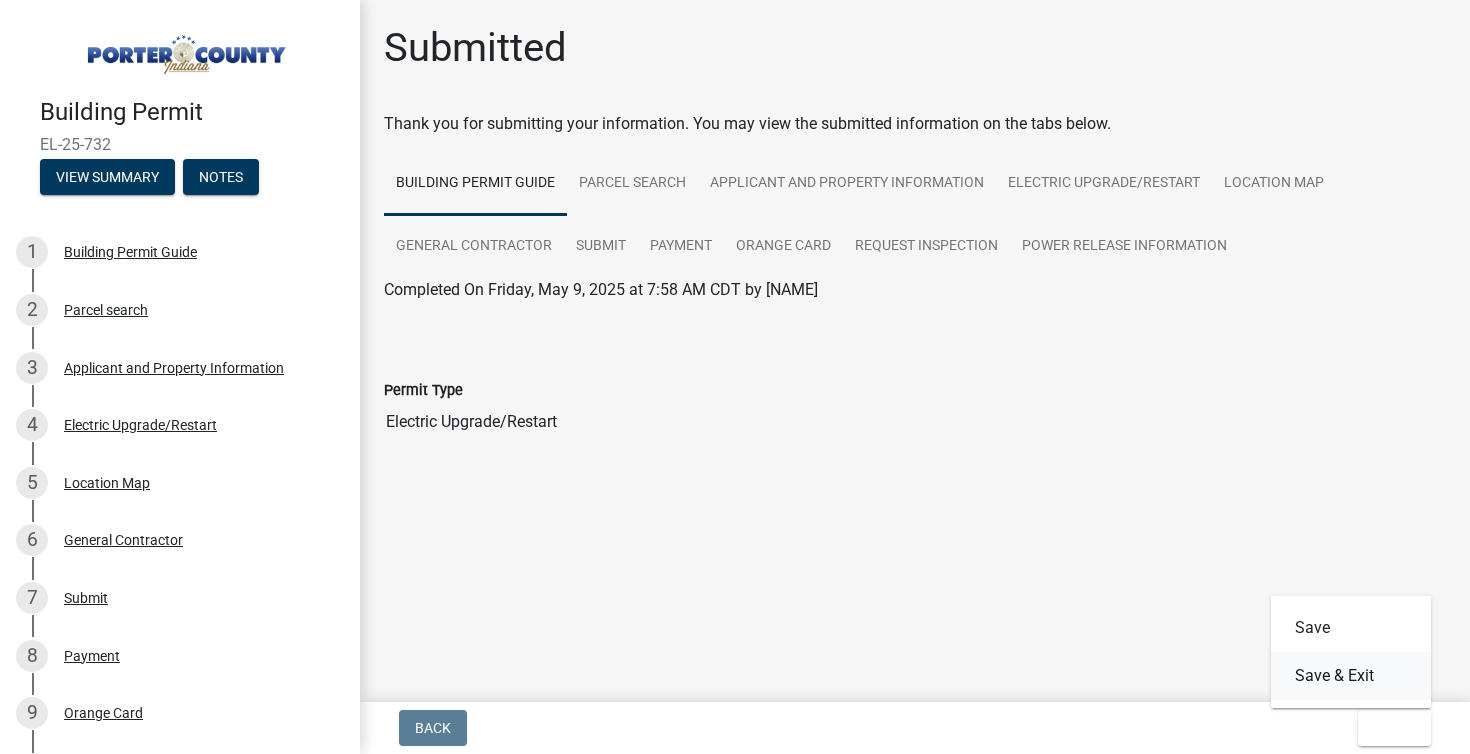 click on "Save & Exit" at bounding box center [1351, 676] 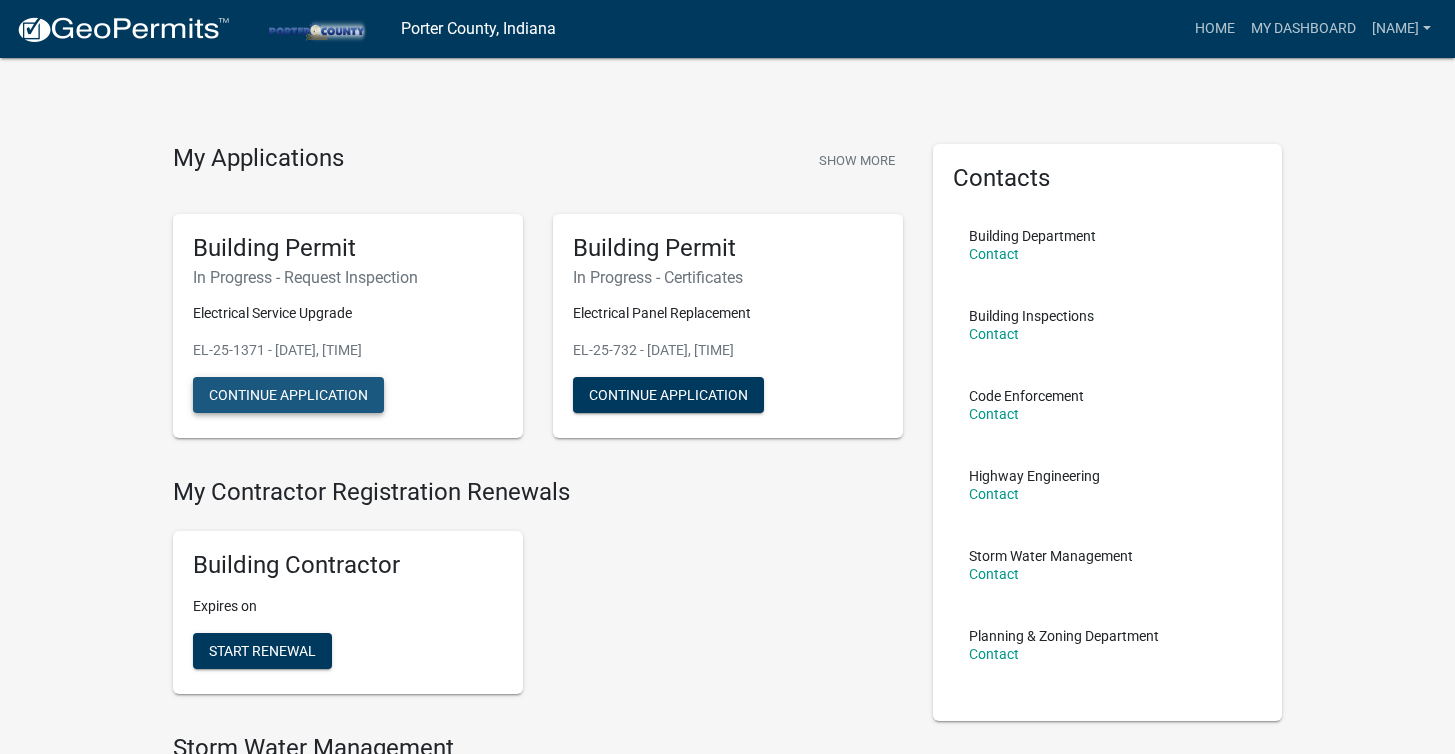 click on "Continue Application" 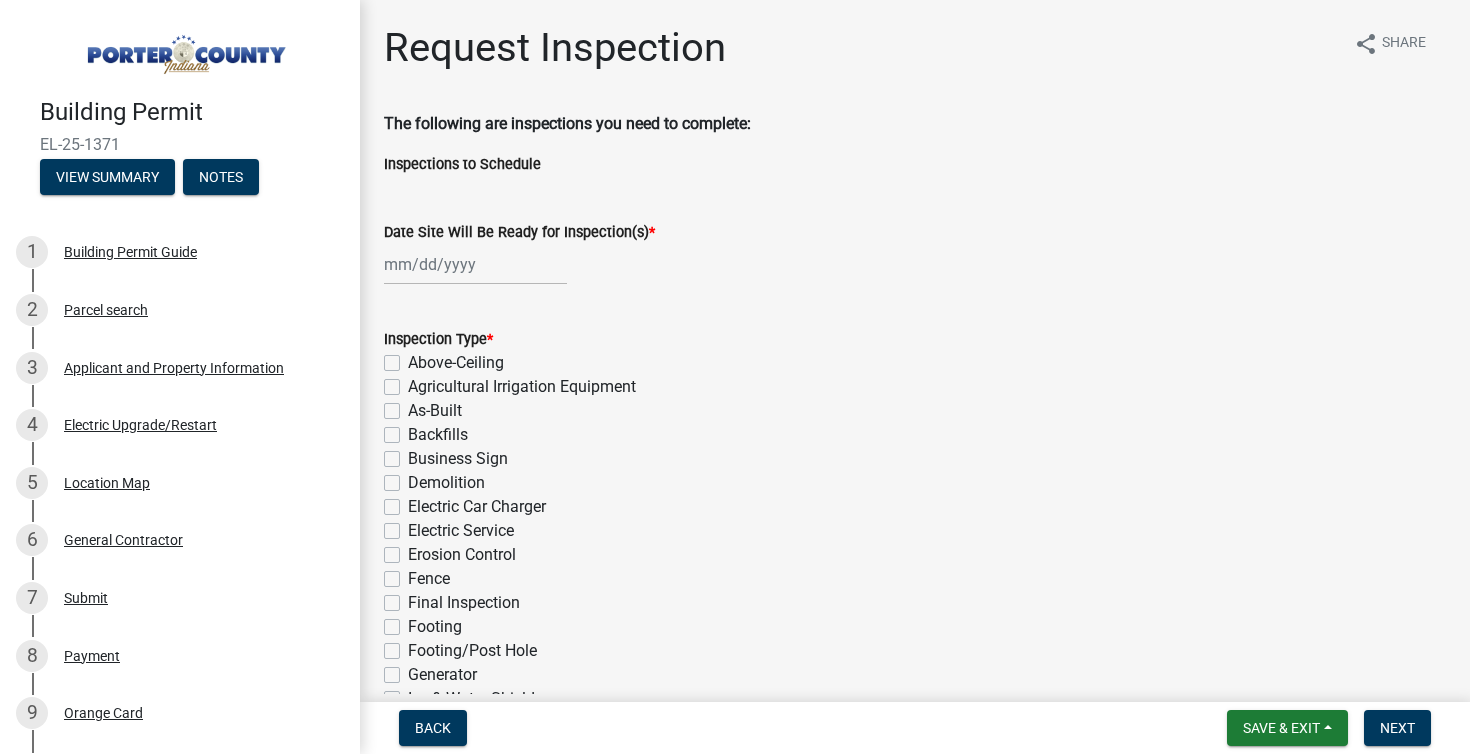 click on "Electric Service" 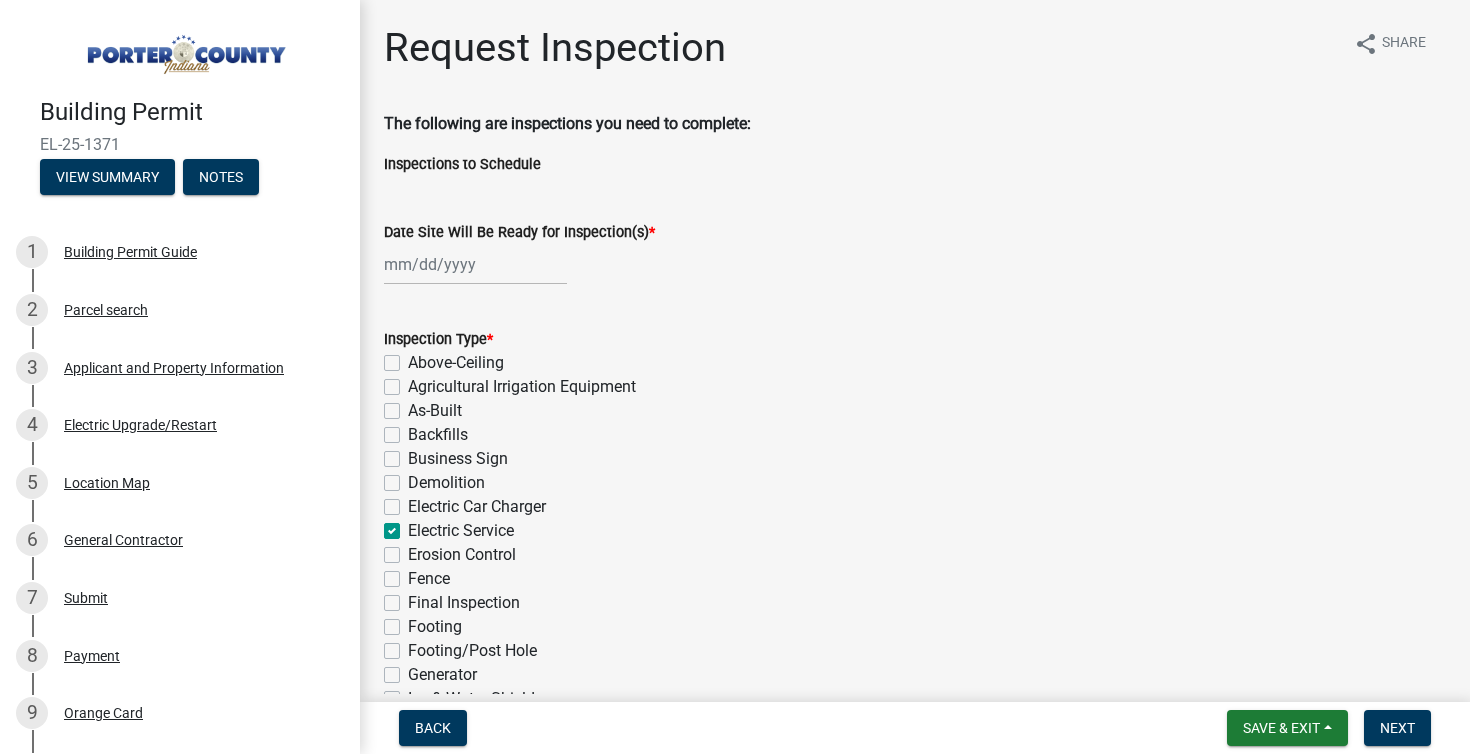 checkbox on "false" 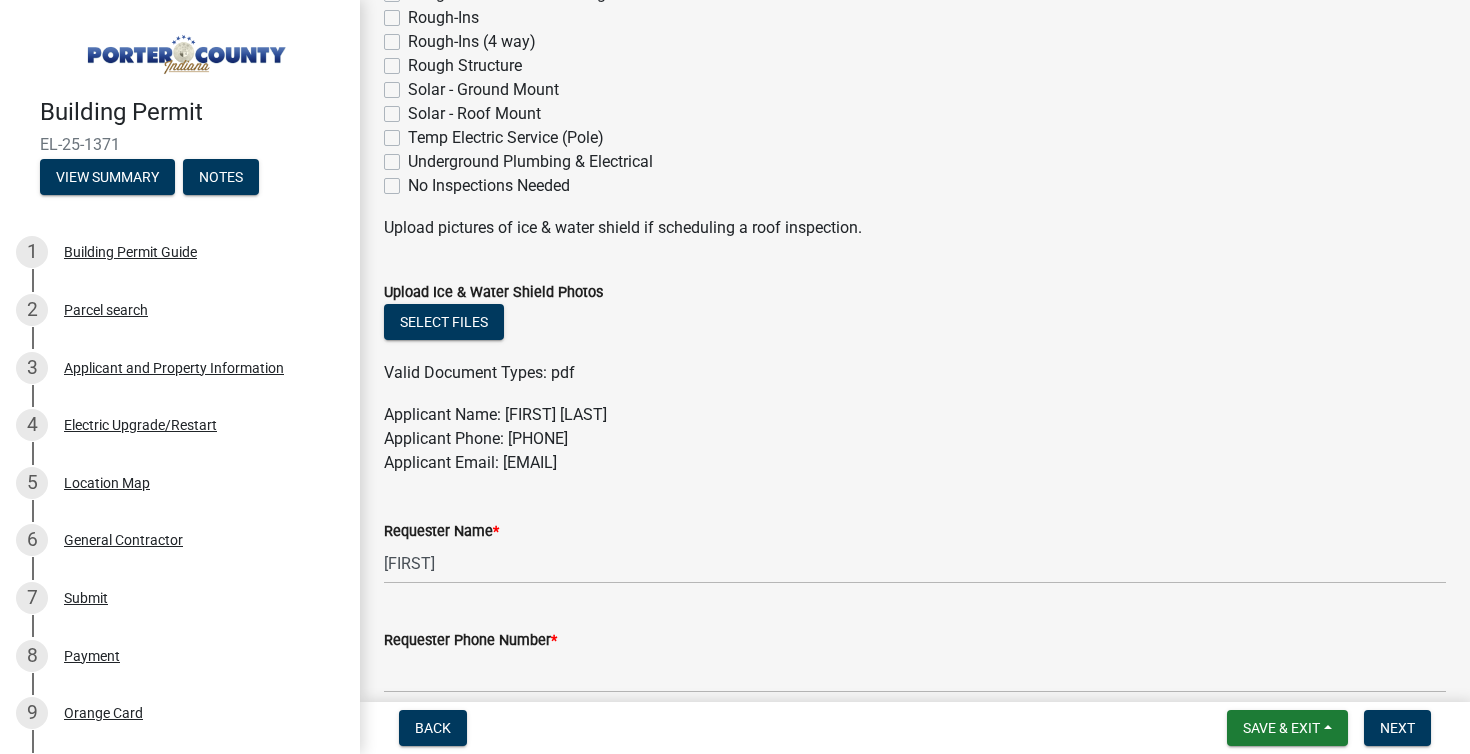 scroll, scrollTop: 1021, scrollLeft: 0, axis: vertical 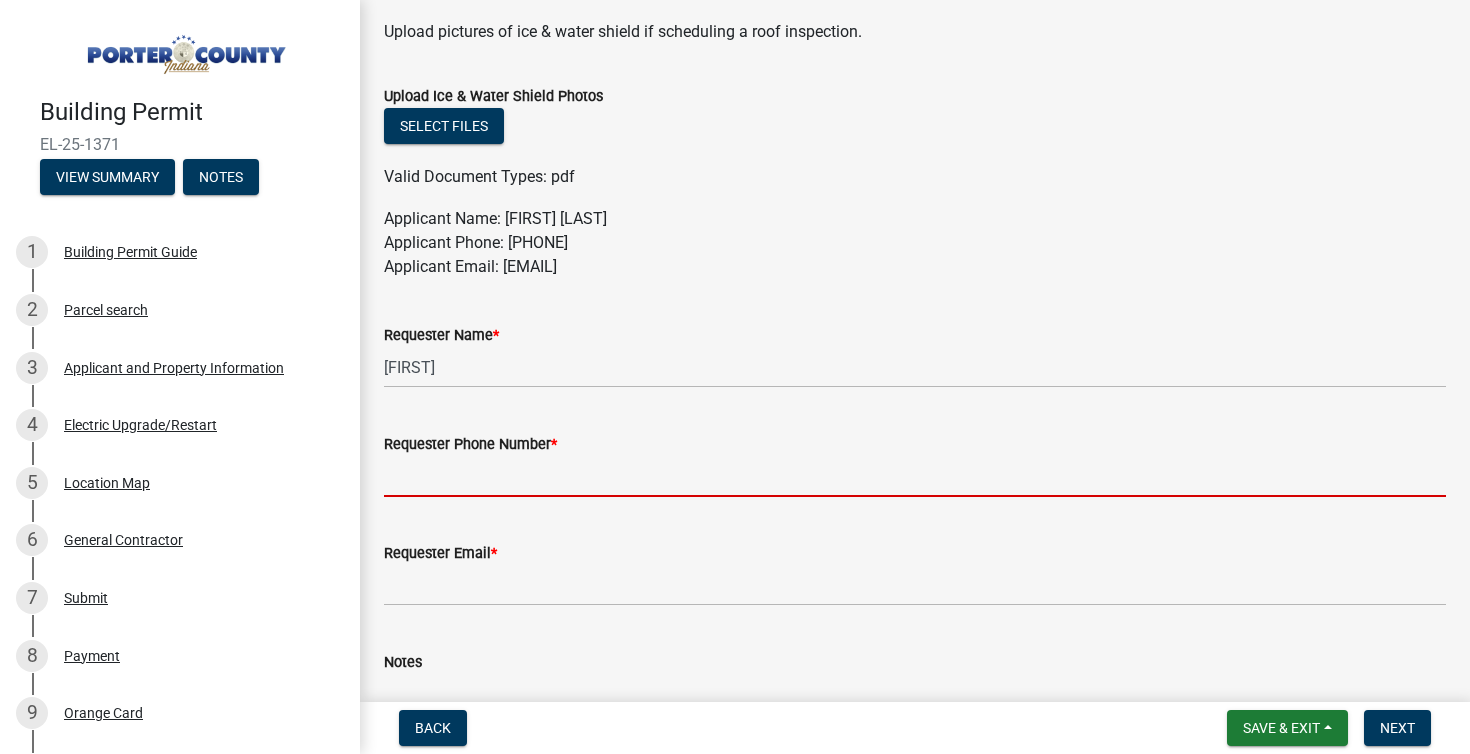 click on "Requester Phone Number  *" at bounding box center (915, 476) 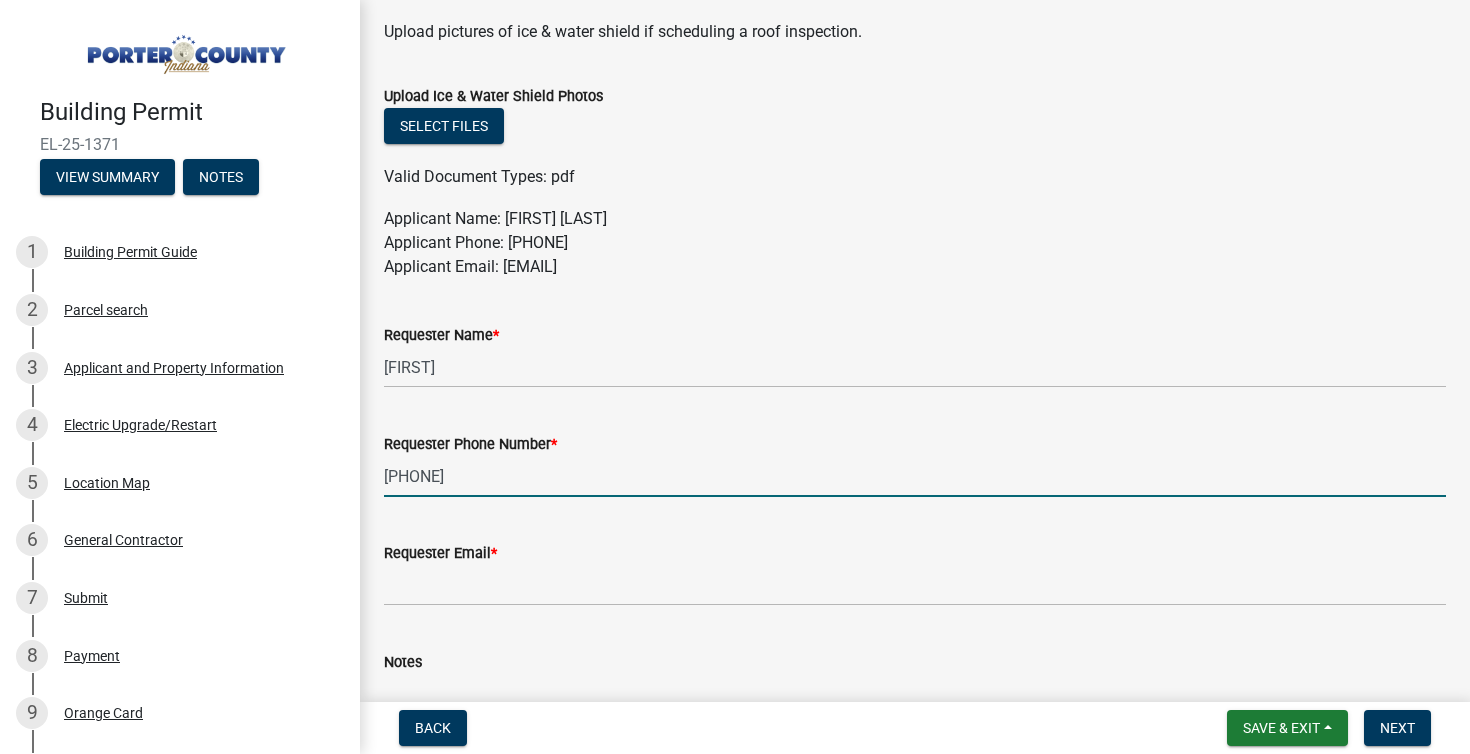 type on "[PHONE]" 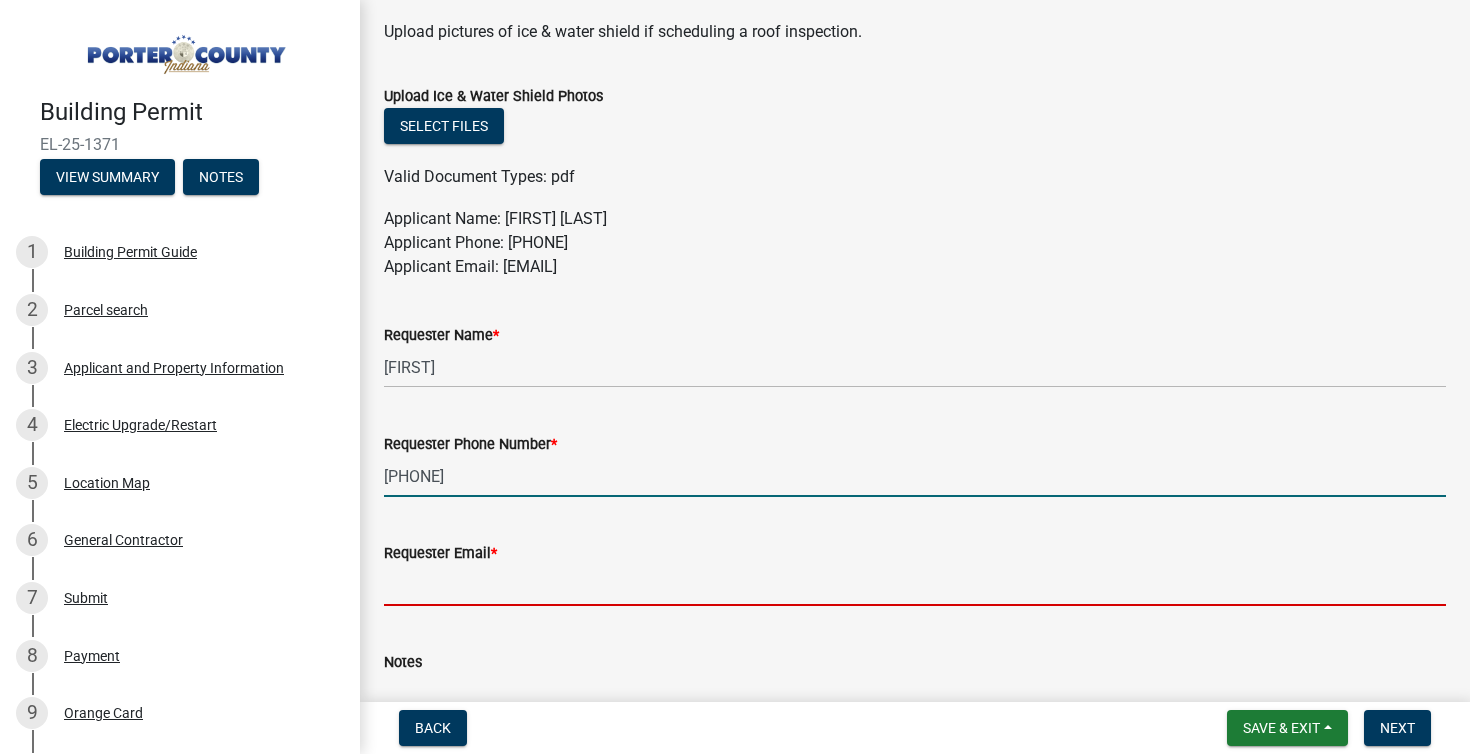 click on "Requester Email  *" at bounding box center [915, 585] 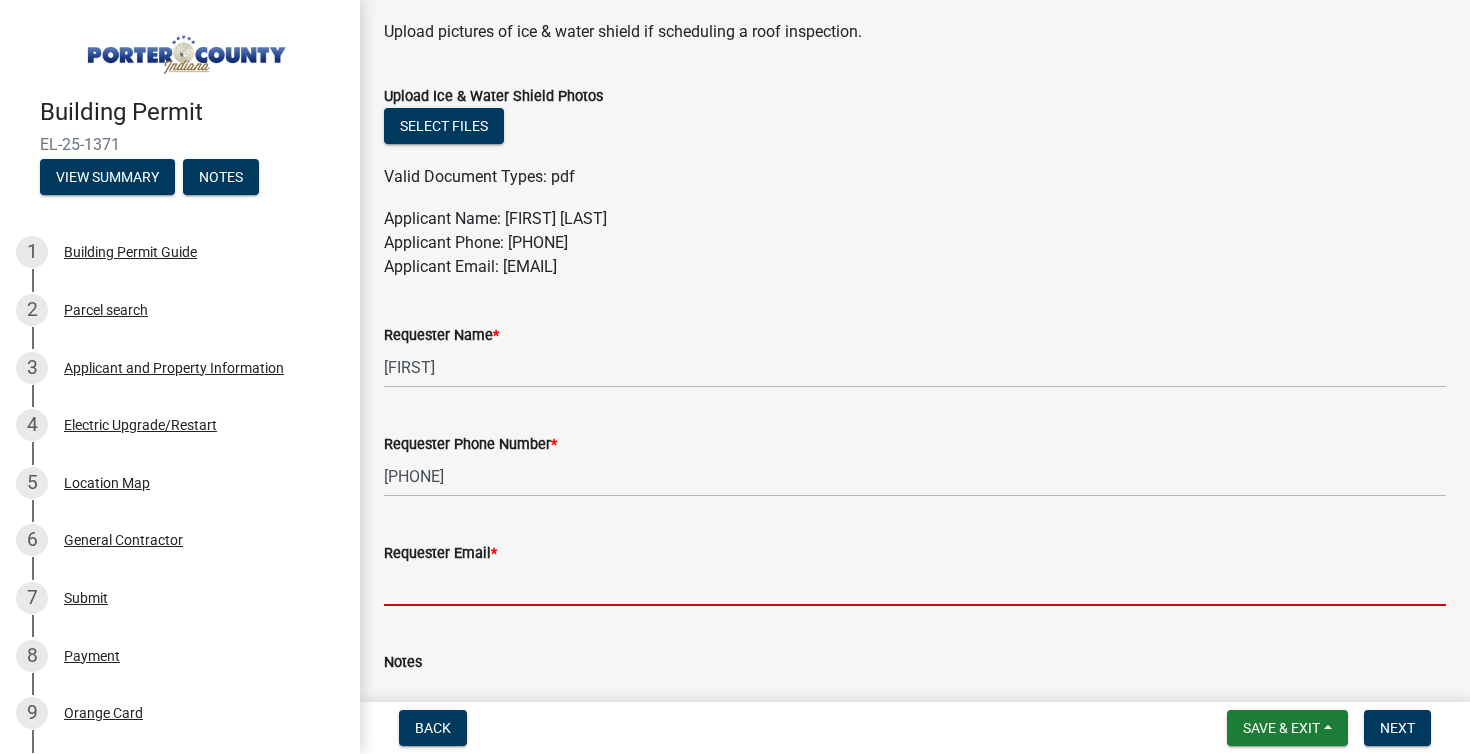 type on "[EMAIL]" 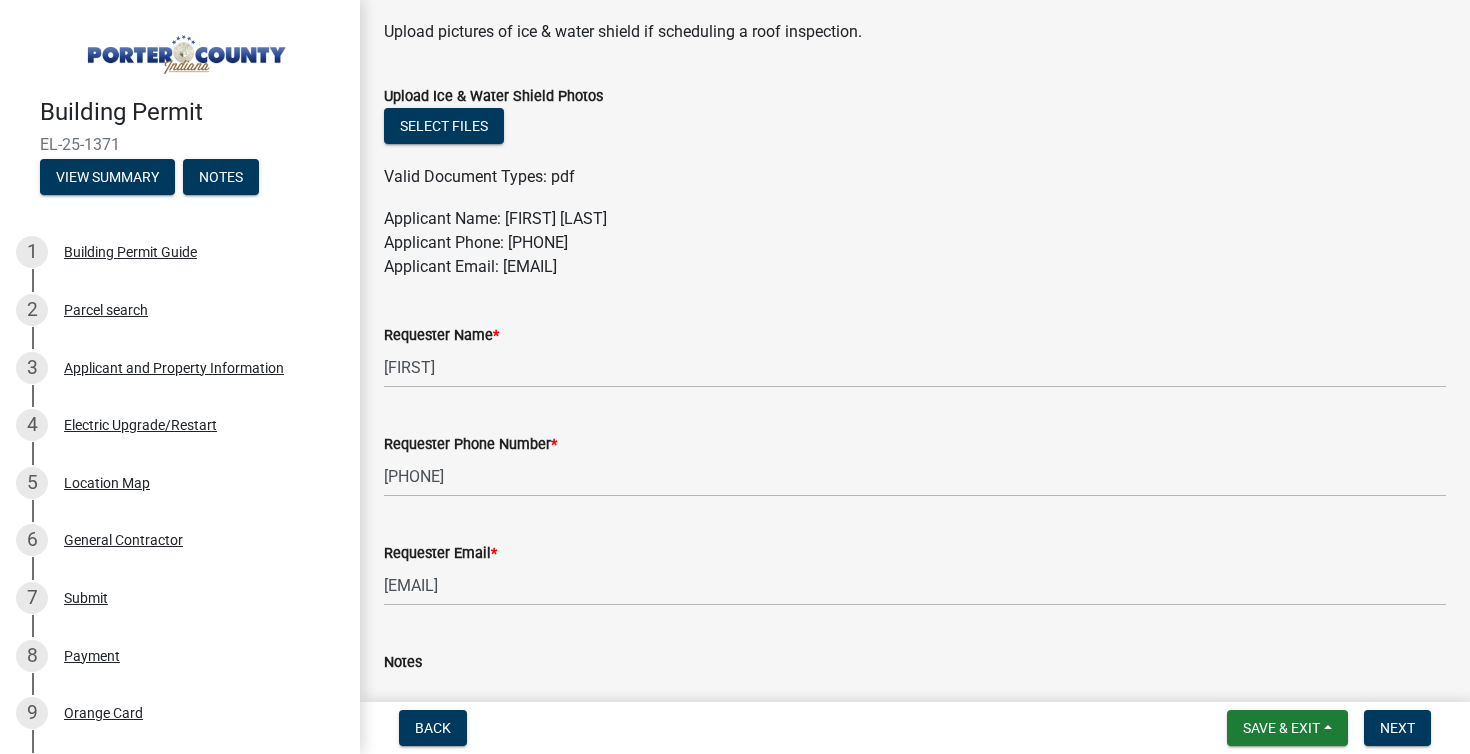 scroll, scrollTop: 1189, scrollLeft: 0, axis: vertical 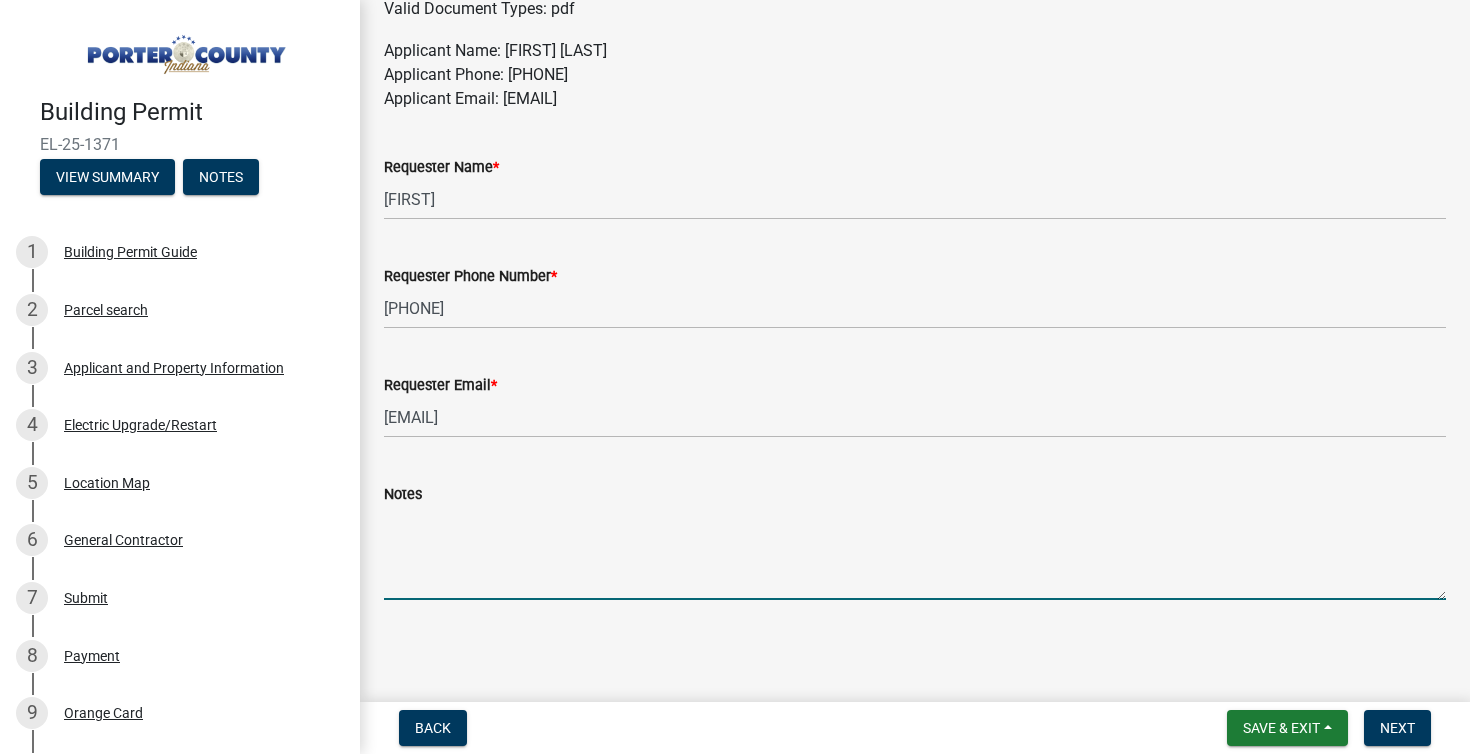 click on "Notes" at bounding box center (915, 553) 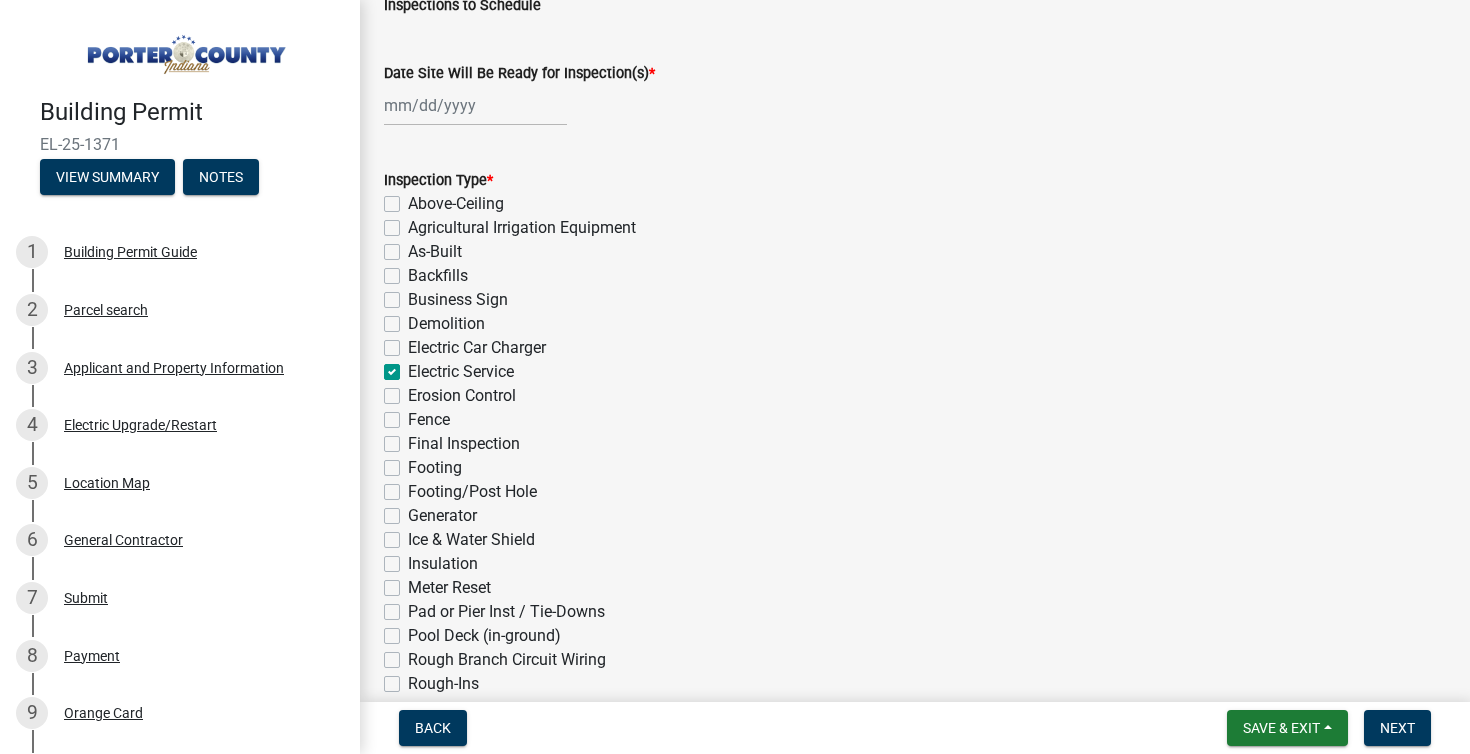 scroll, scrollTop: 31, scrollLeft: 0, axis: vertical 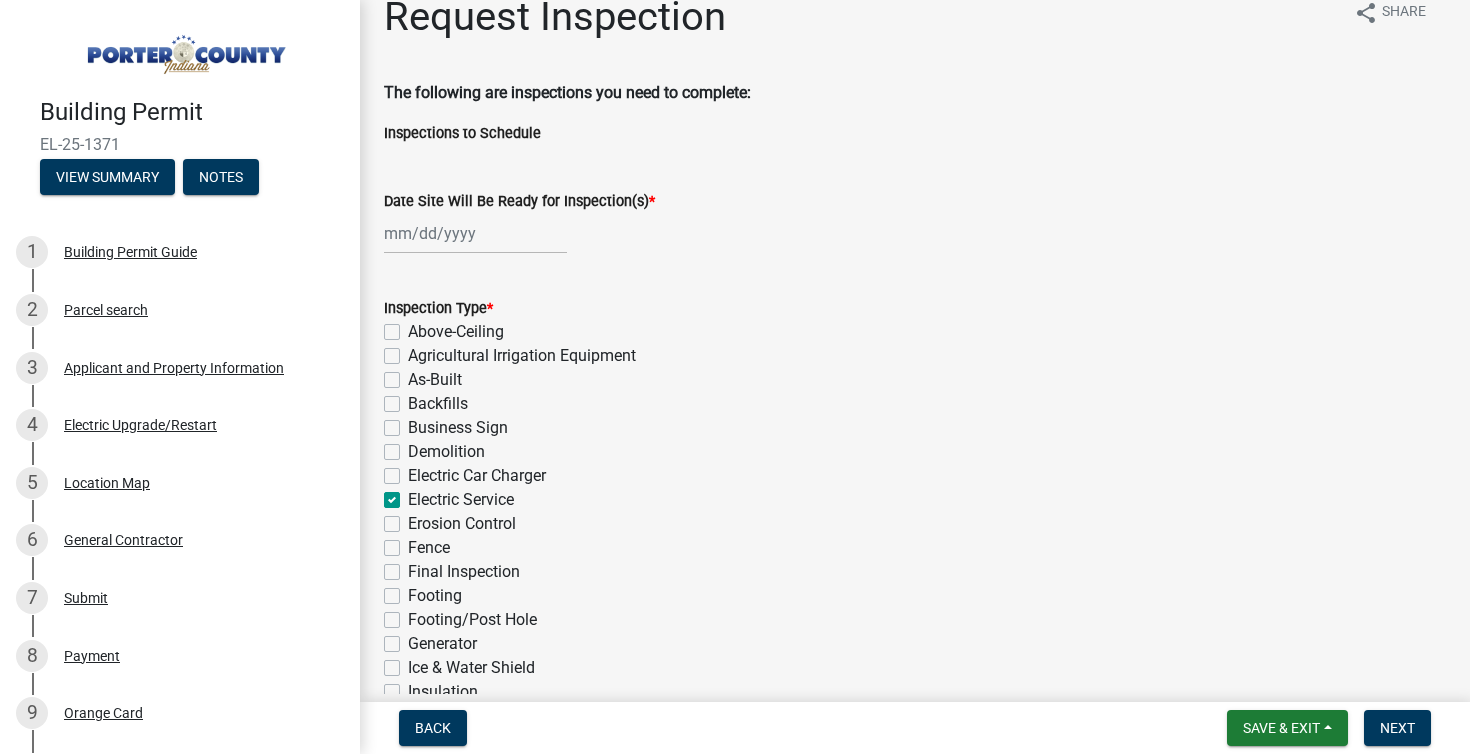 type on "Service Upgrade Inspection" 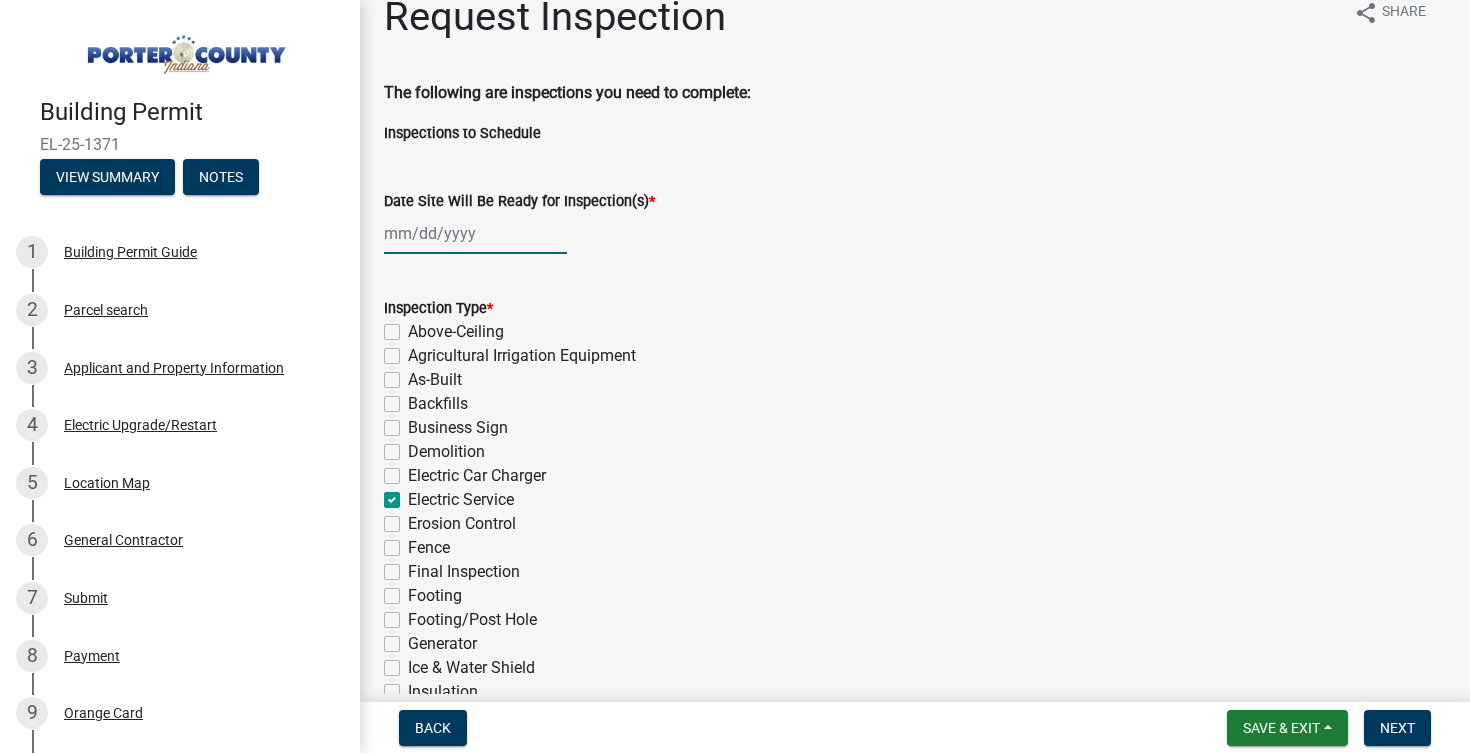 click 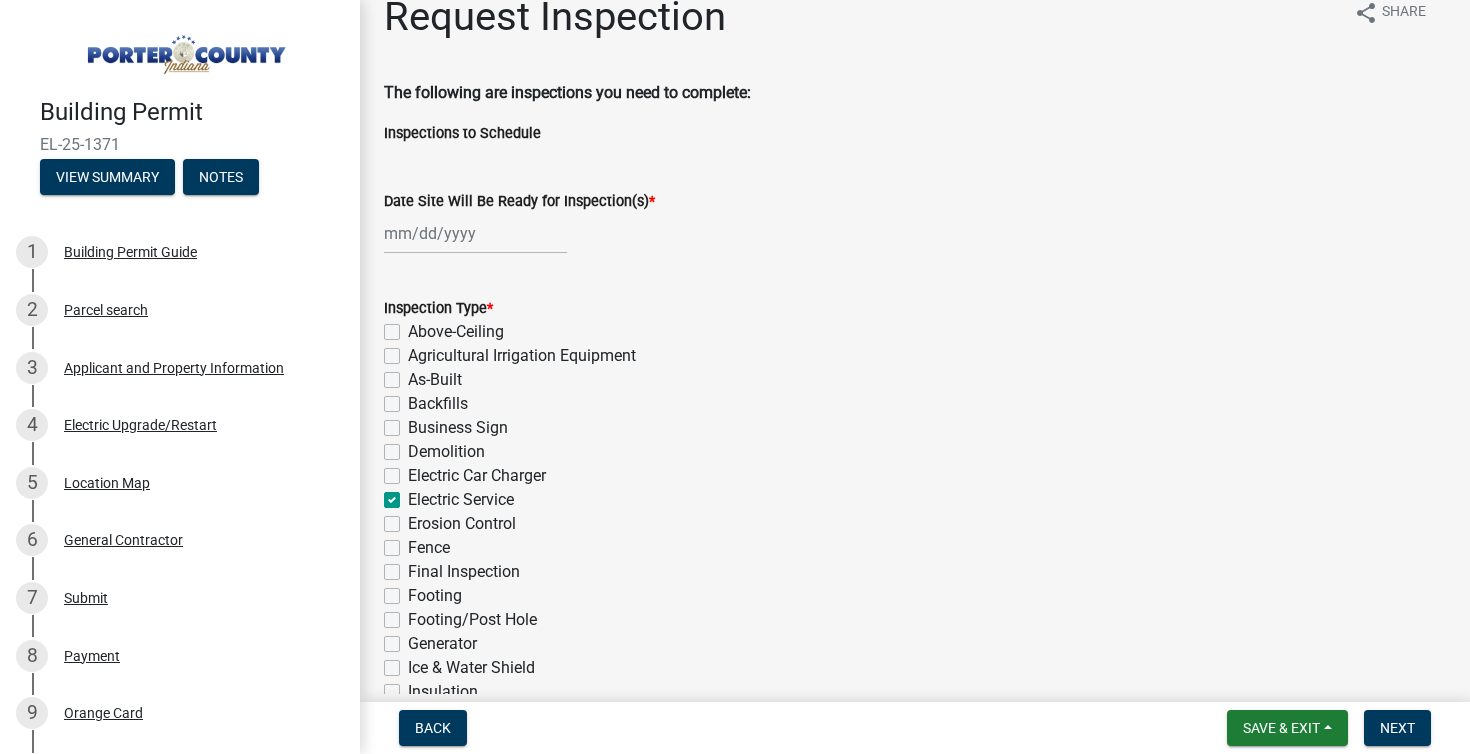 select on "8" 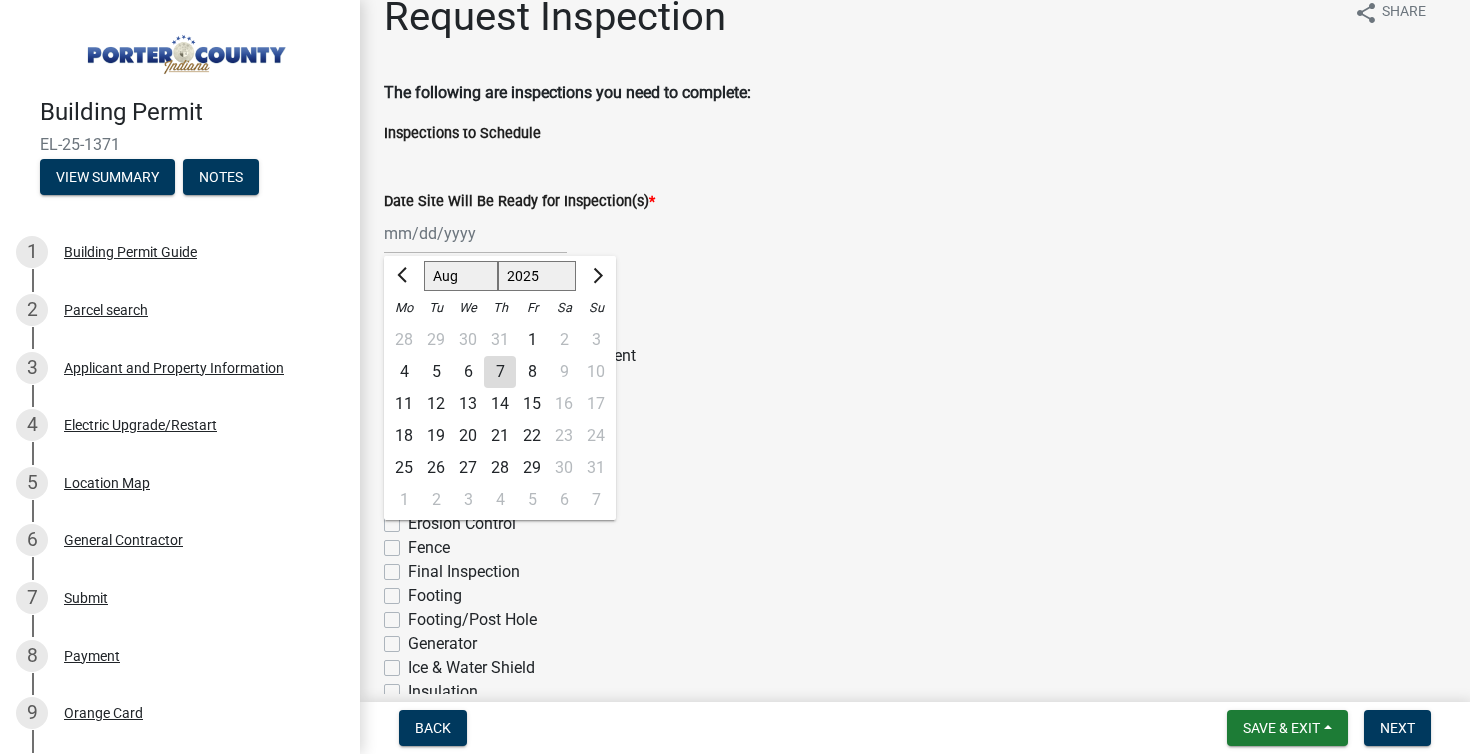 click on "7" 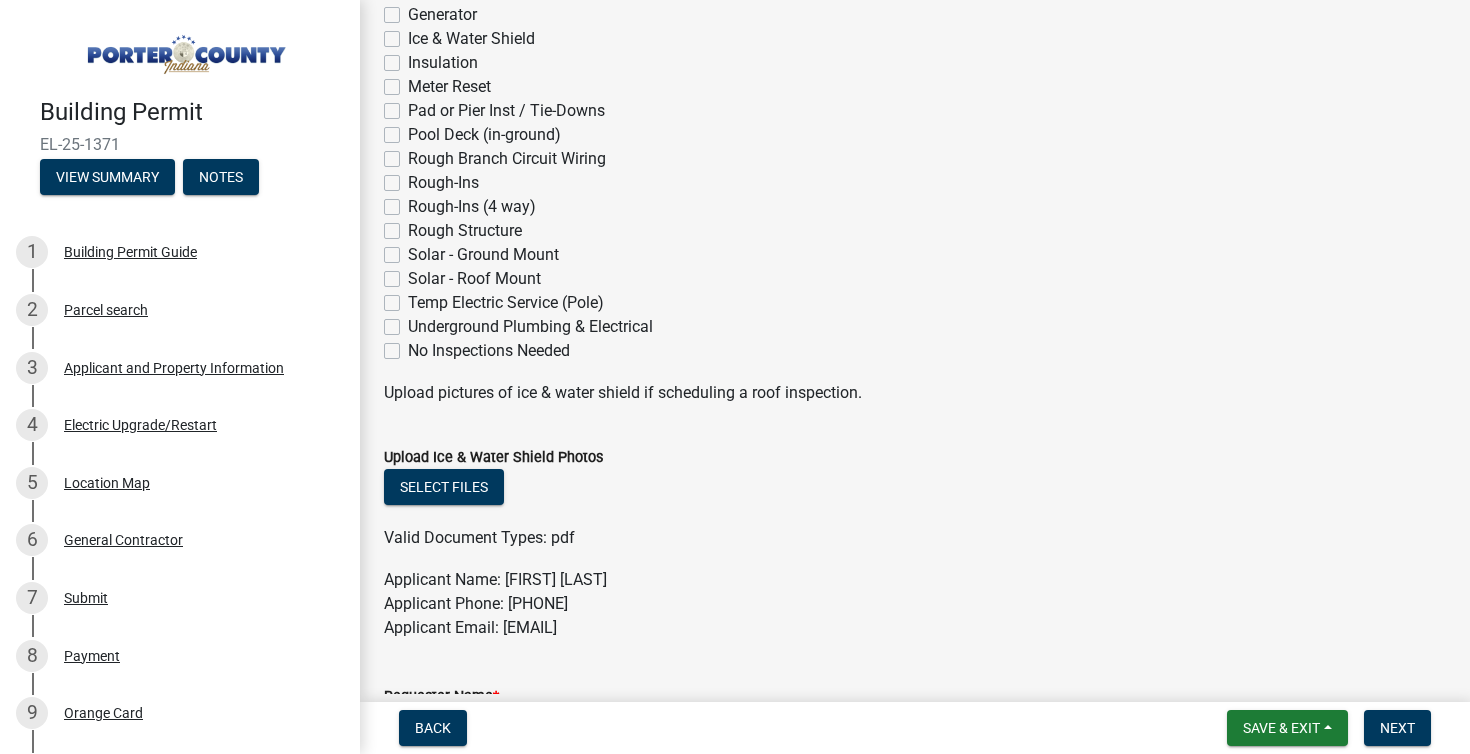 scroll, scrollTop: 1189, scrollLeft: 0, axis: vertical 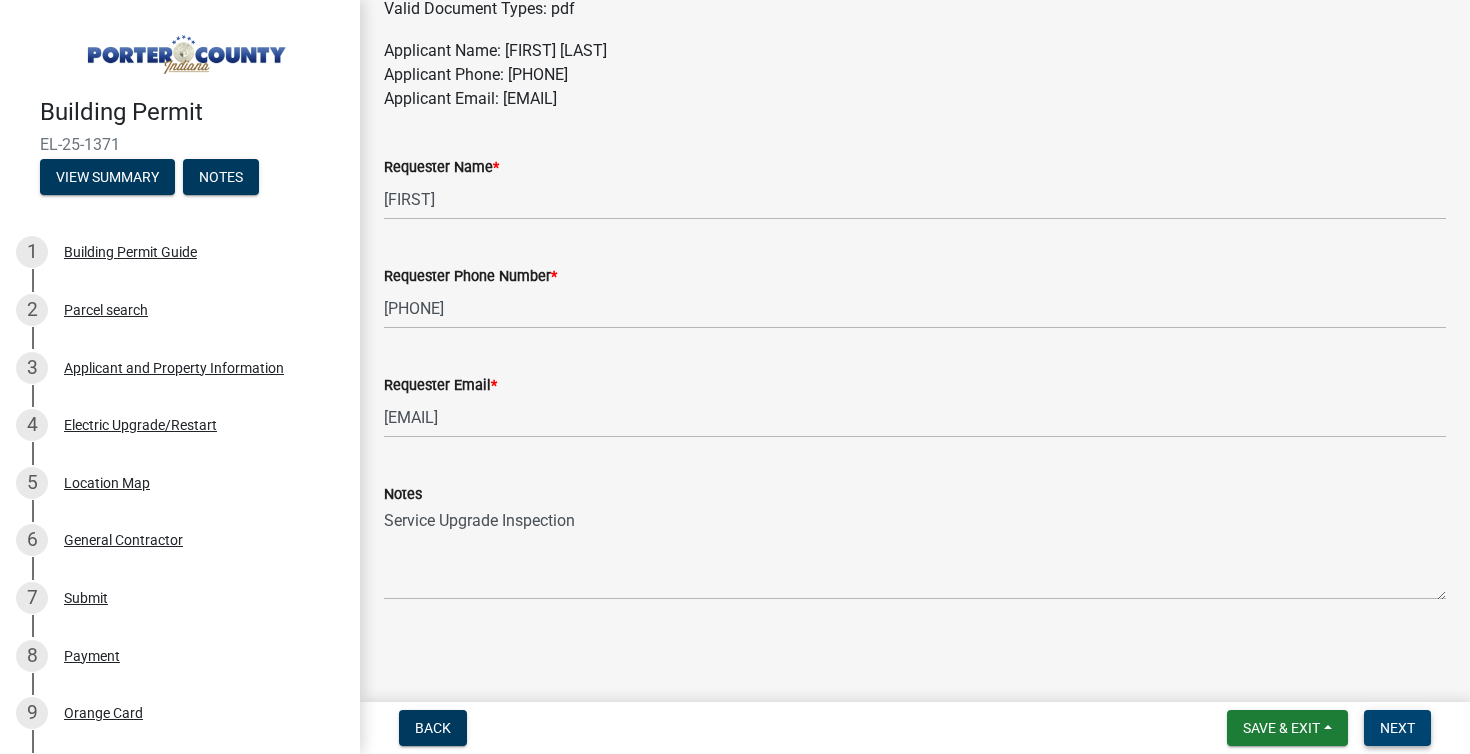 click on "Next" at bounding box center (1397, 728) 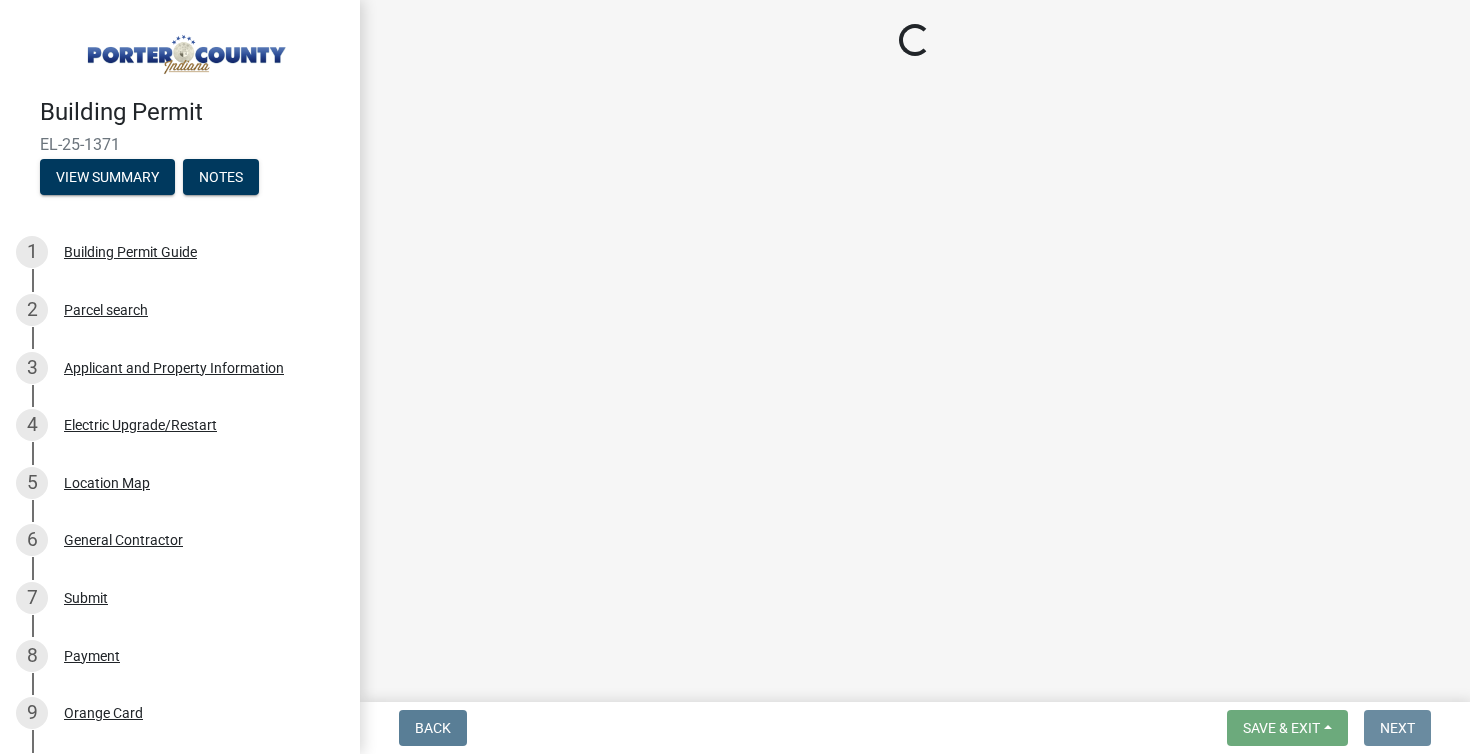 scroll, scrollTop: 0, scrollLeft: 0, axis: both 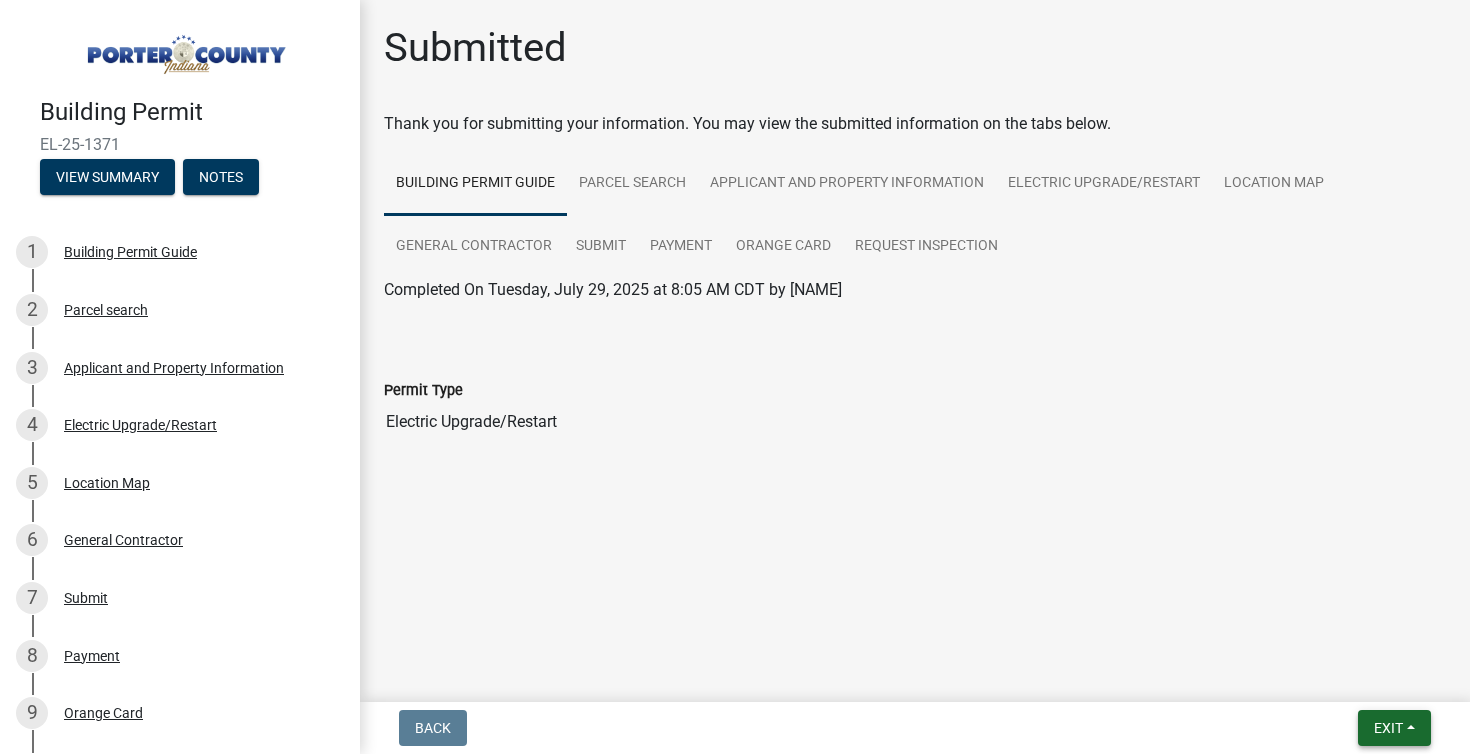 click on "Exit" at bounding box center [1394, 728] 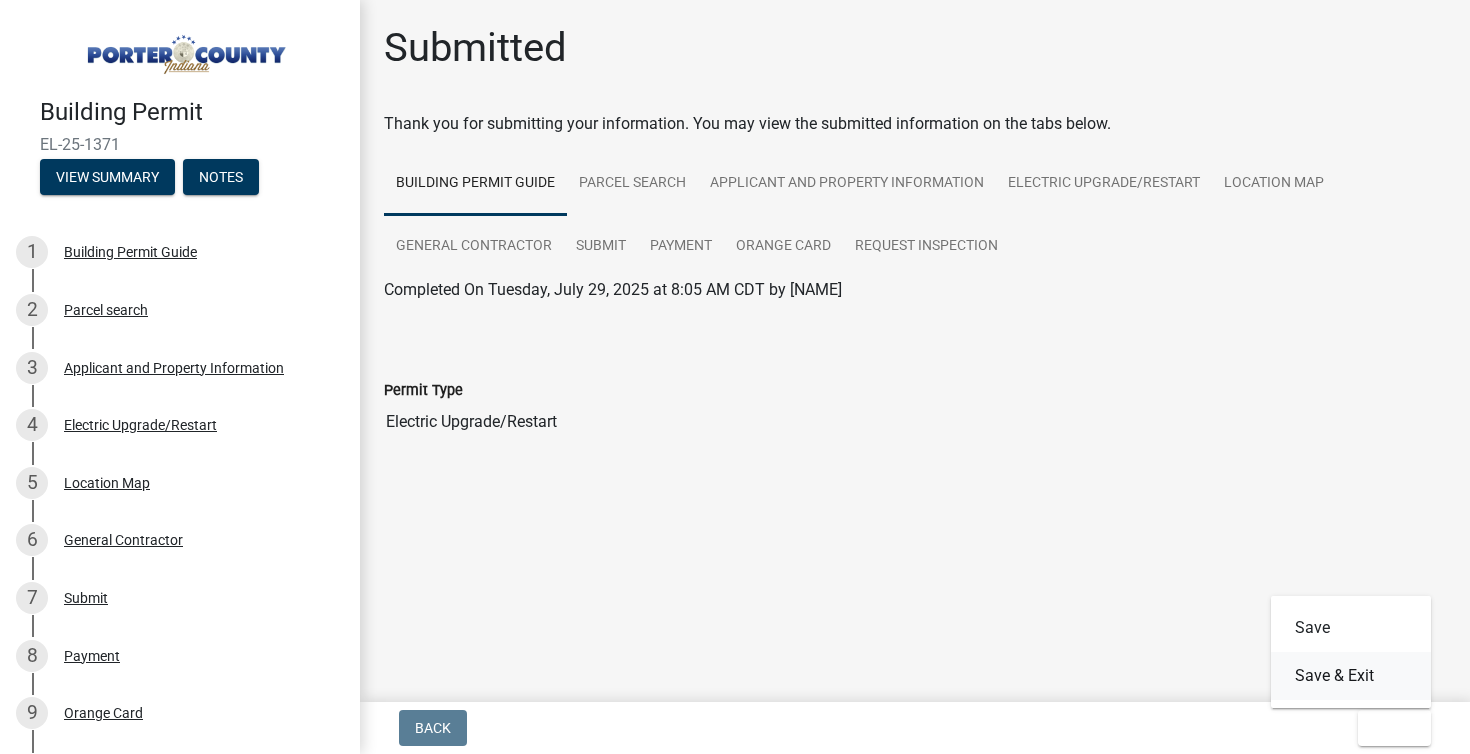 click on "Save & Exit" at bounding box center (1351, 676) 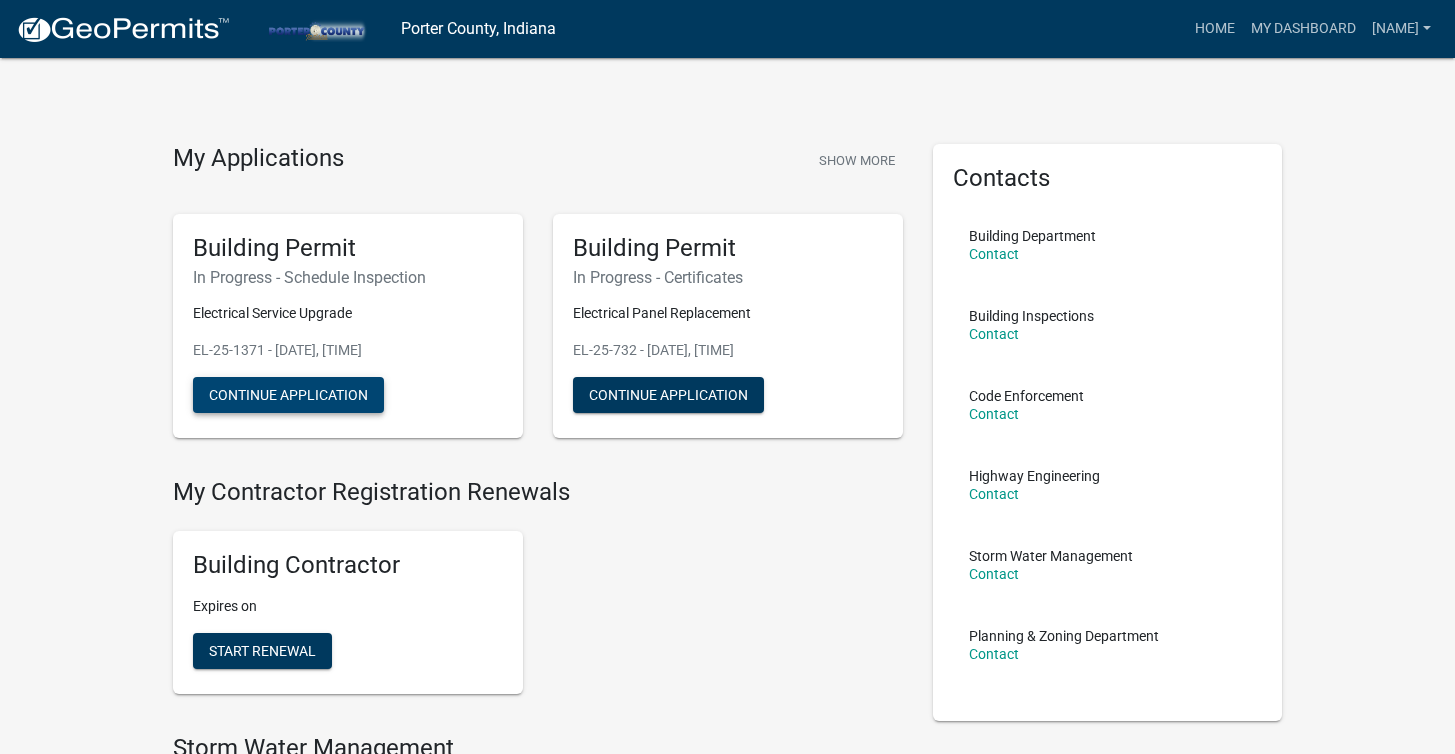 click on "Continue Application" 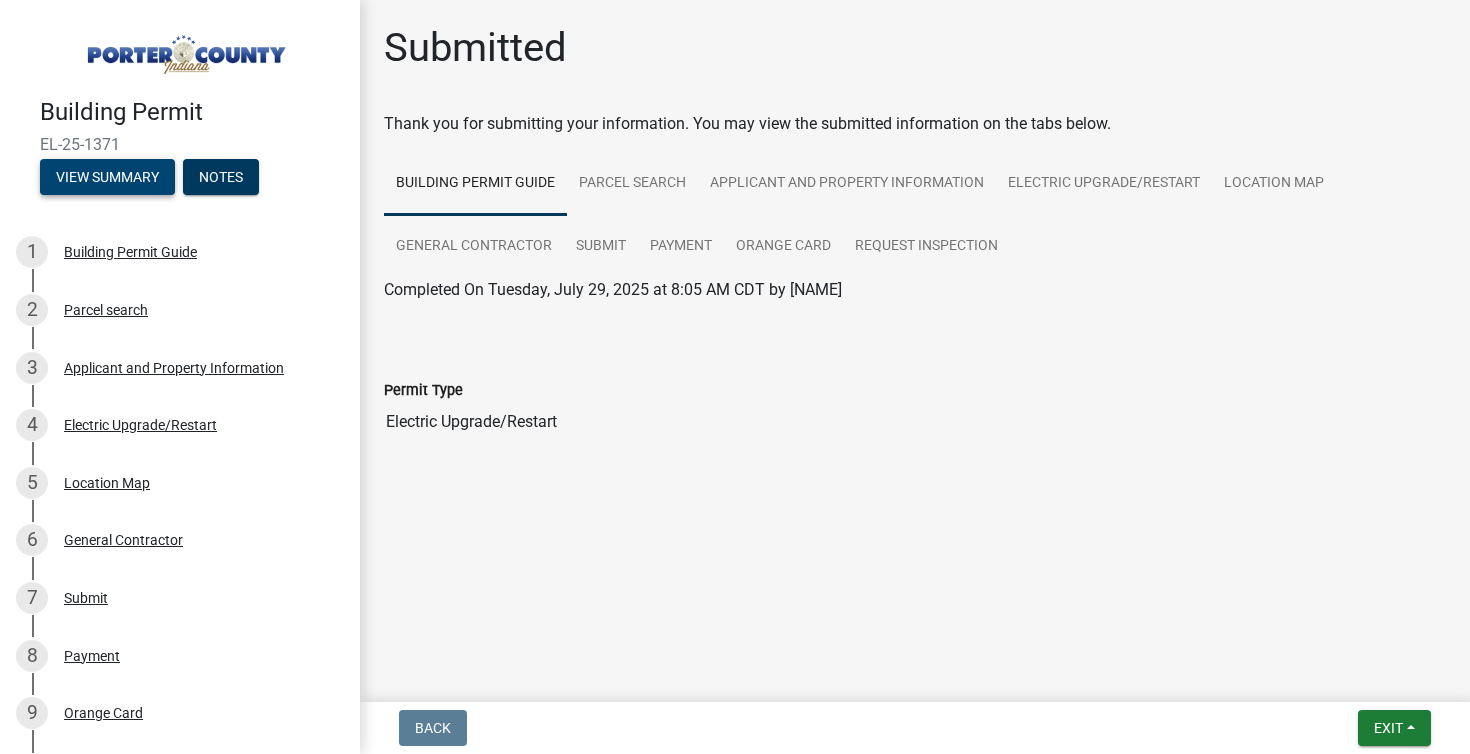 click on "View Summary" at bounding box center [107, 177] 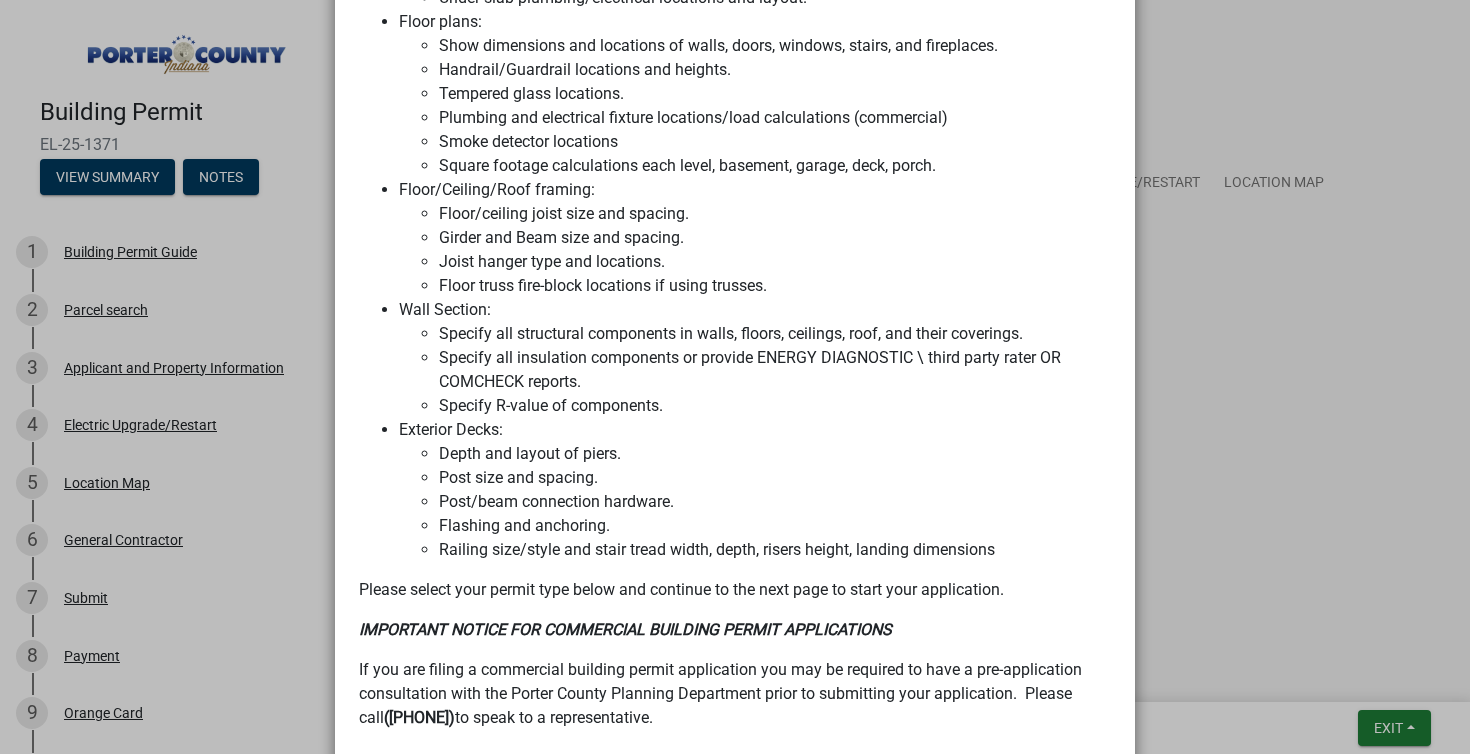 scroll, scrollTop: 1668, scrollLeft: 0, axis: vertical 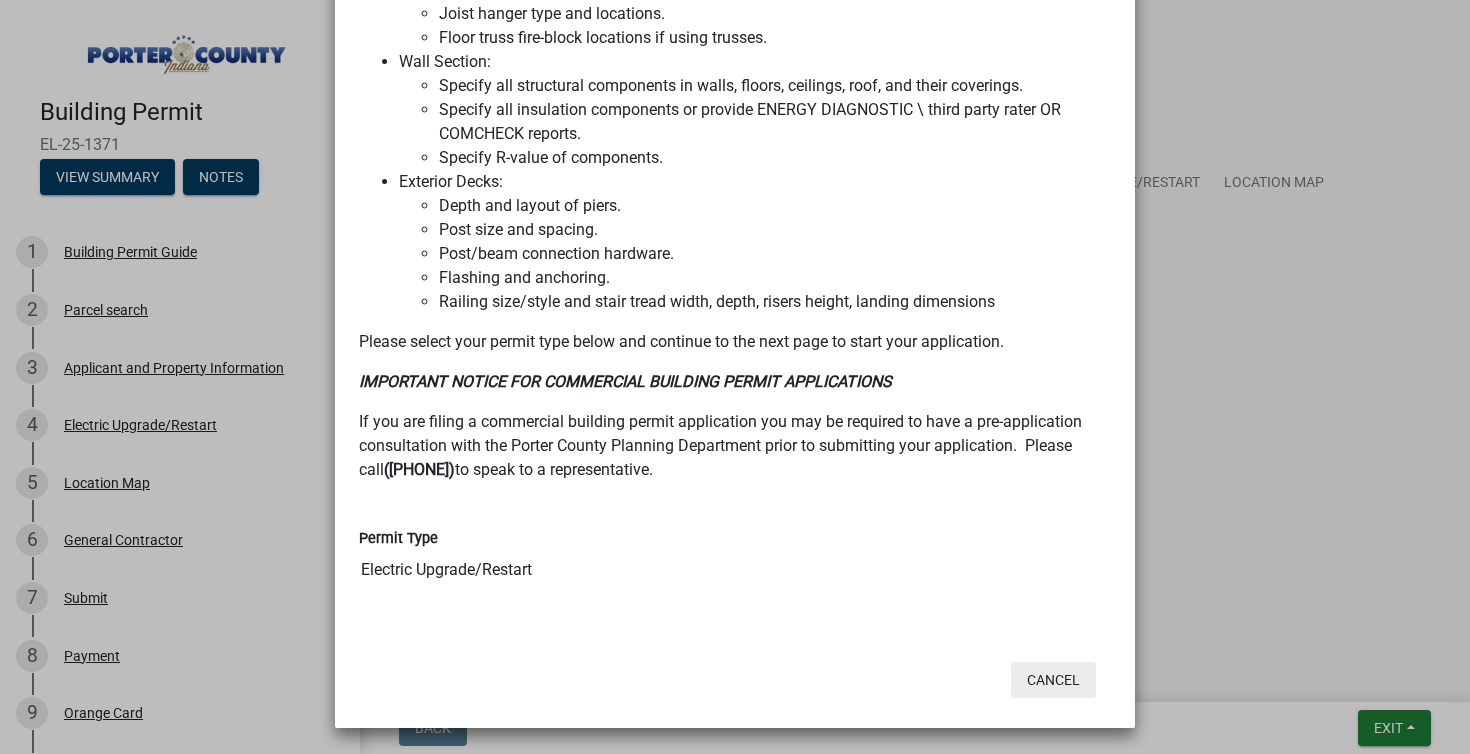 click on "Cancel" 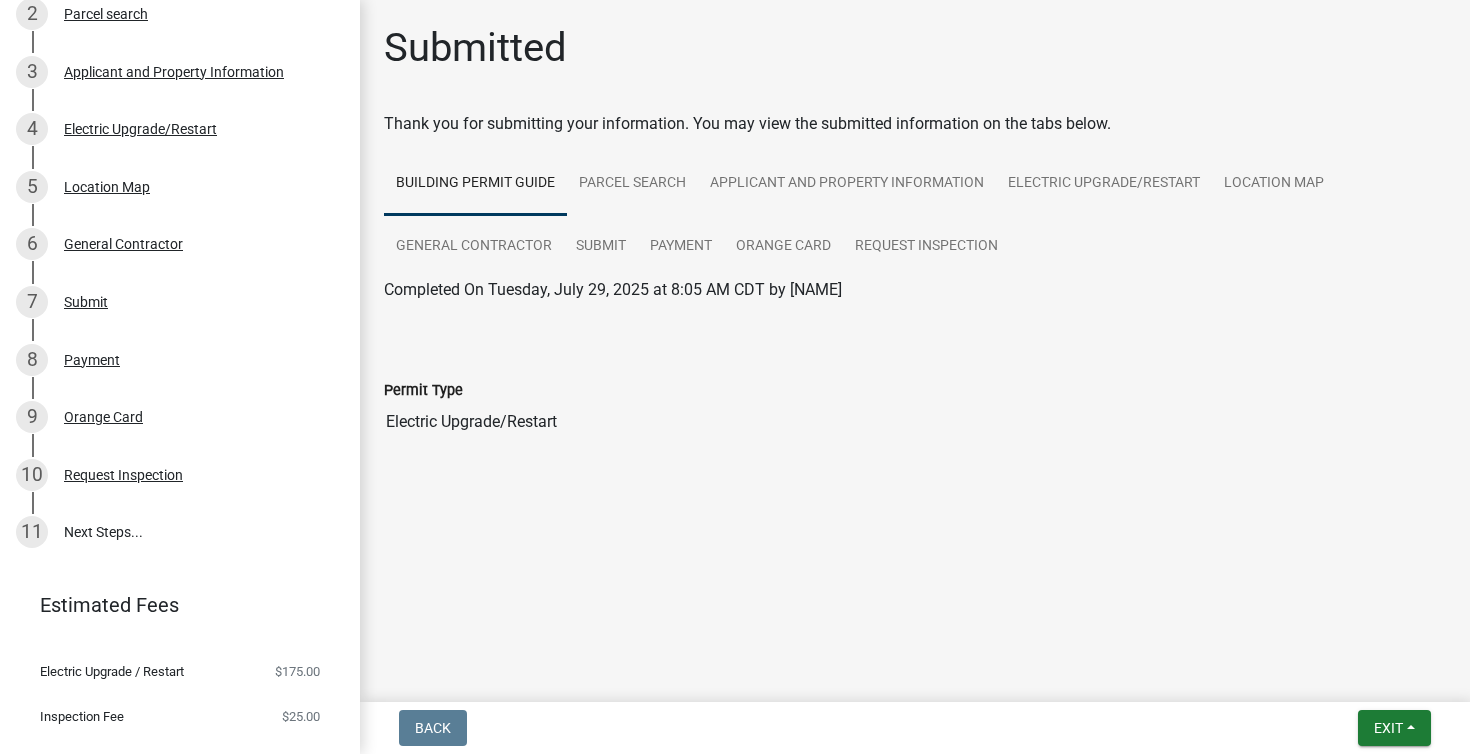 scroll, scrollTop: 330, scrollLeft: 0, axis: vertical 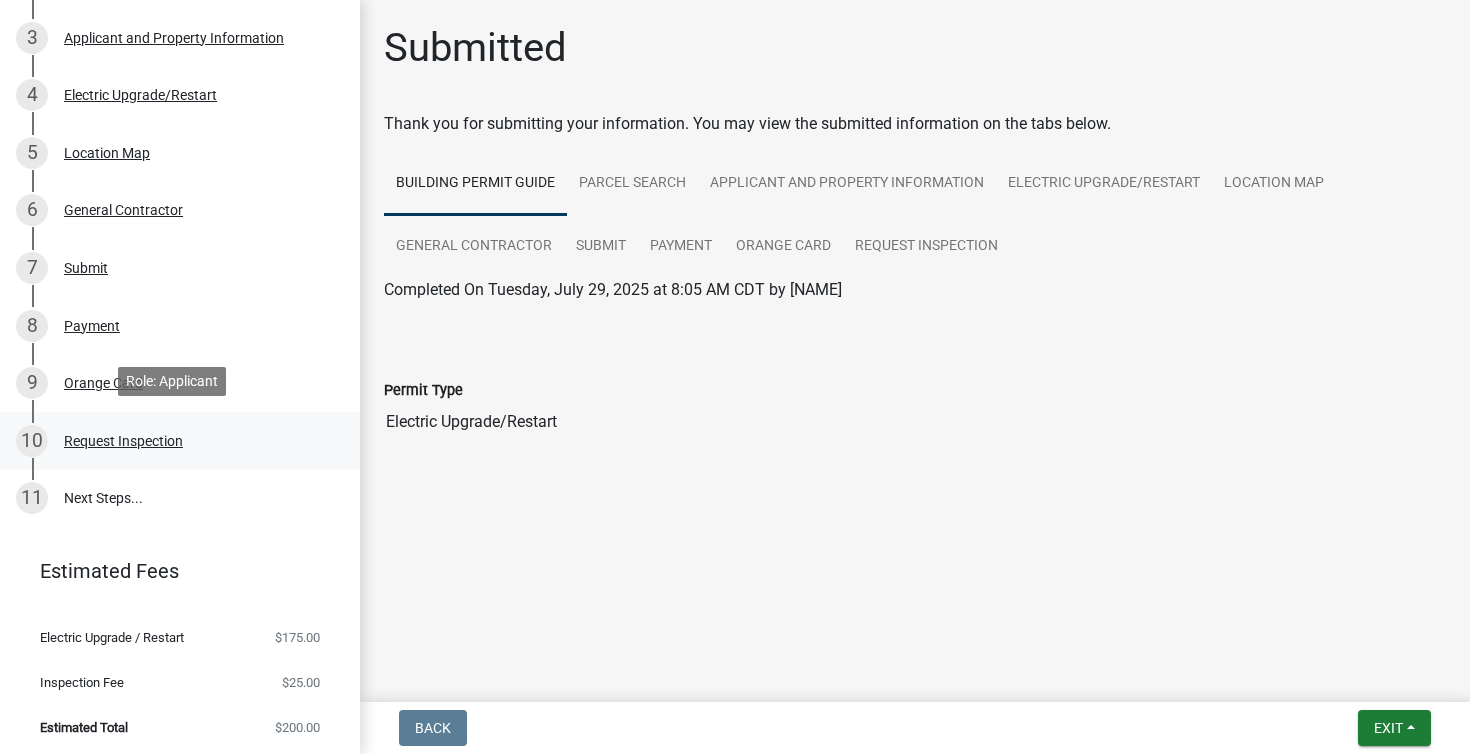 click on "Request Inspection" at bounding box center [123, 441] 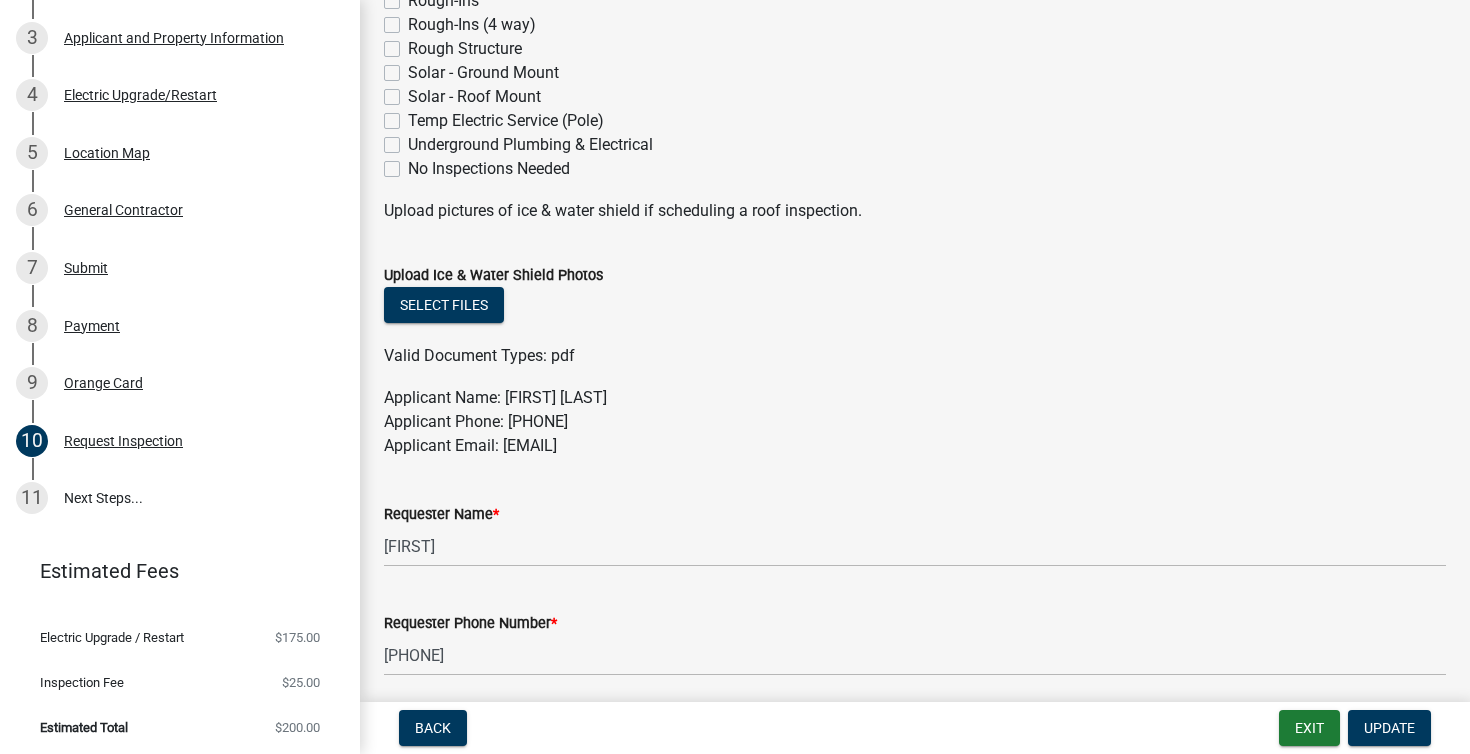 scroll, scrollTop: 1189, scrollLeft: 0, axis: vertical 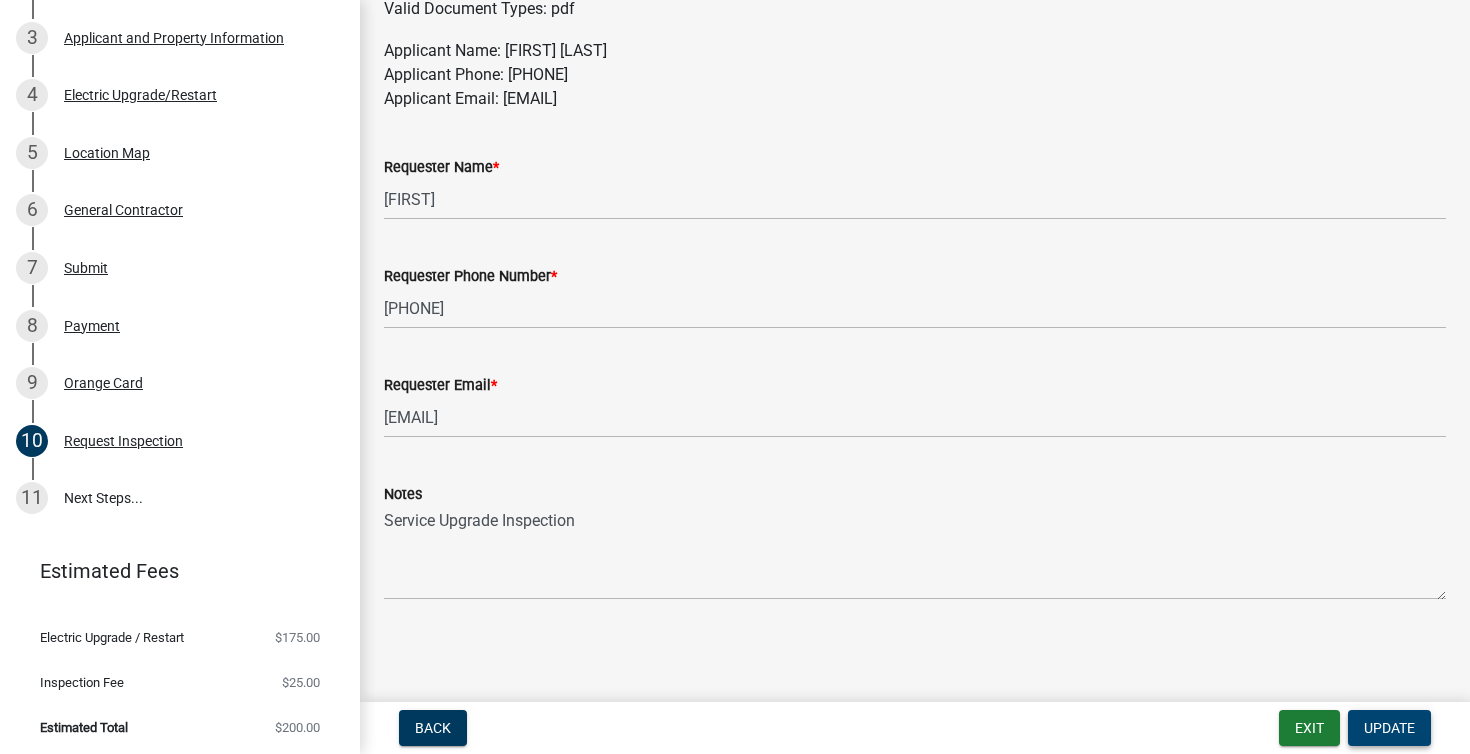click on "Update" at bounding box center (1389, 728) 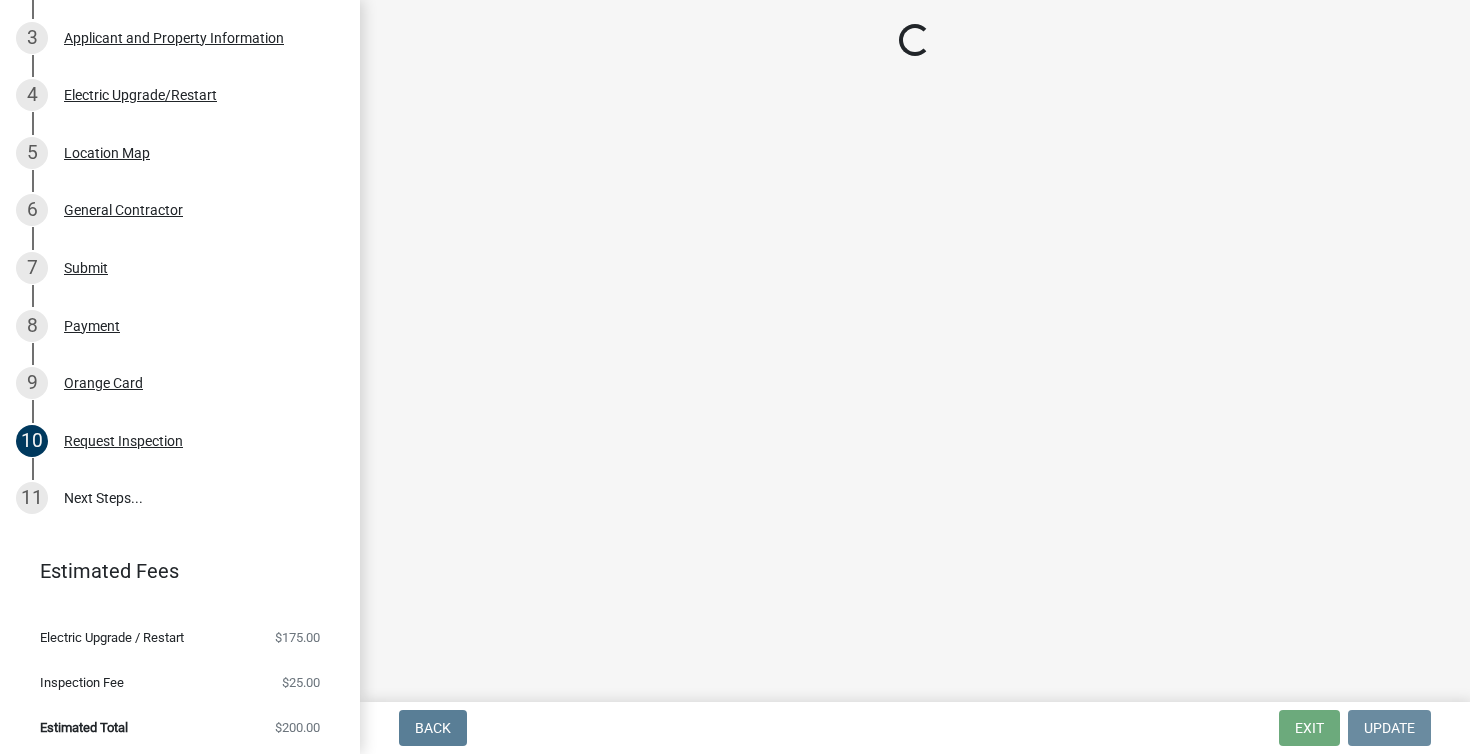 scroll, scrollTop: 0, scrollLeft: 0, axis: both 